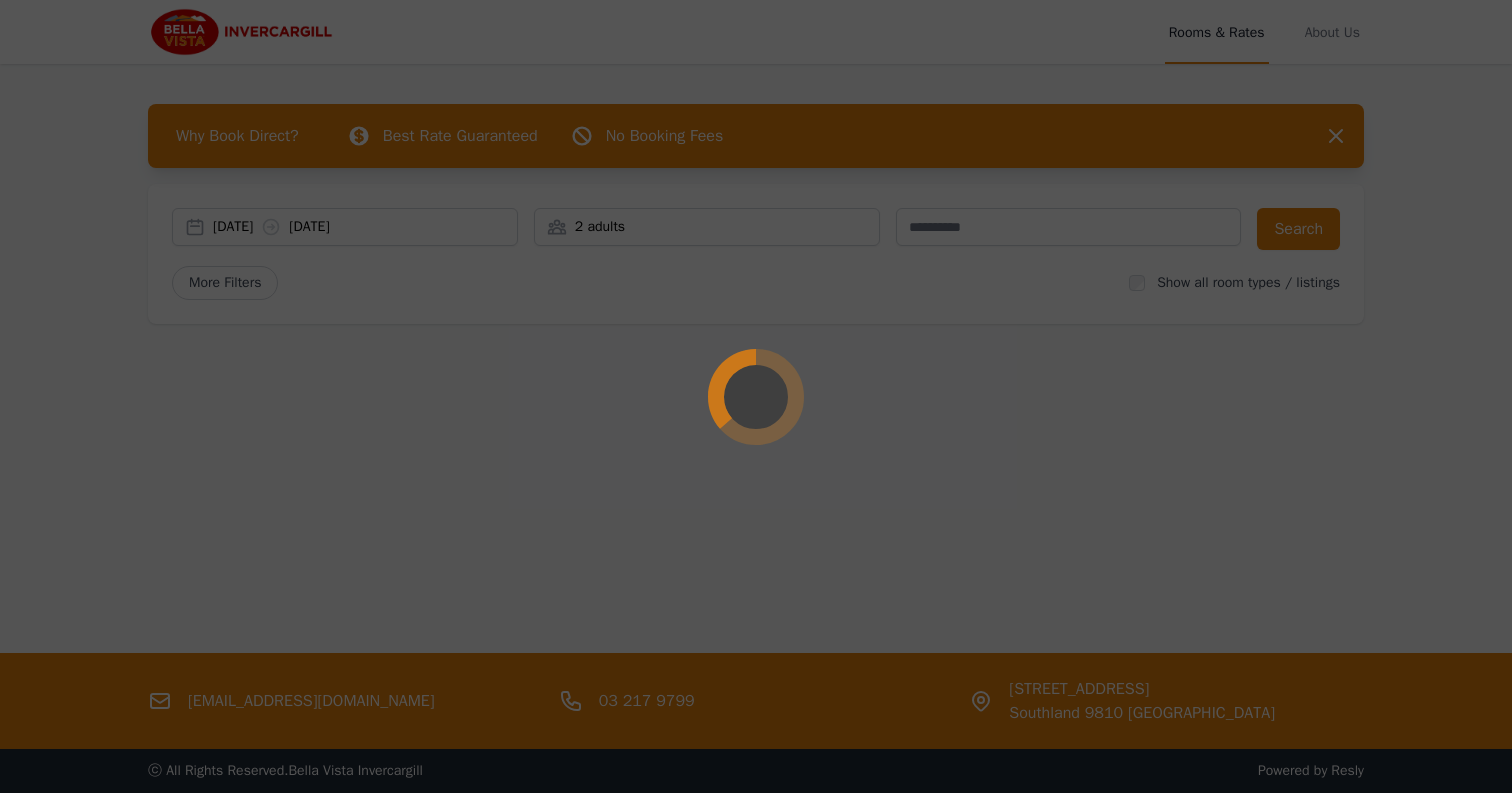 scroll, scrollTop: 0, scrollLeft: 0, axis: both 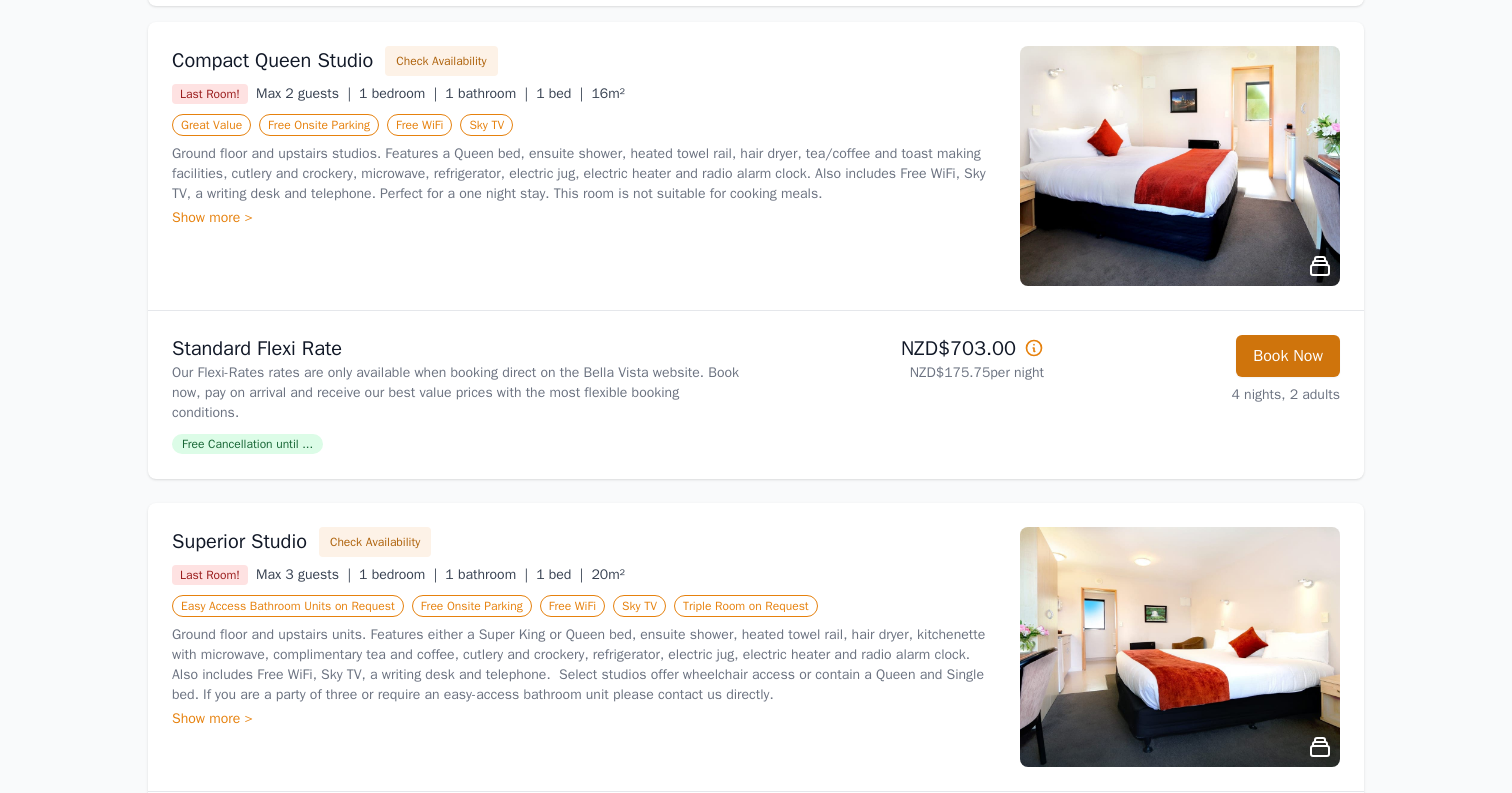 click on "Book Now" at bounding box center (1288, 356) 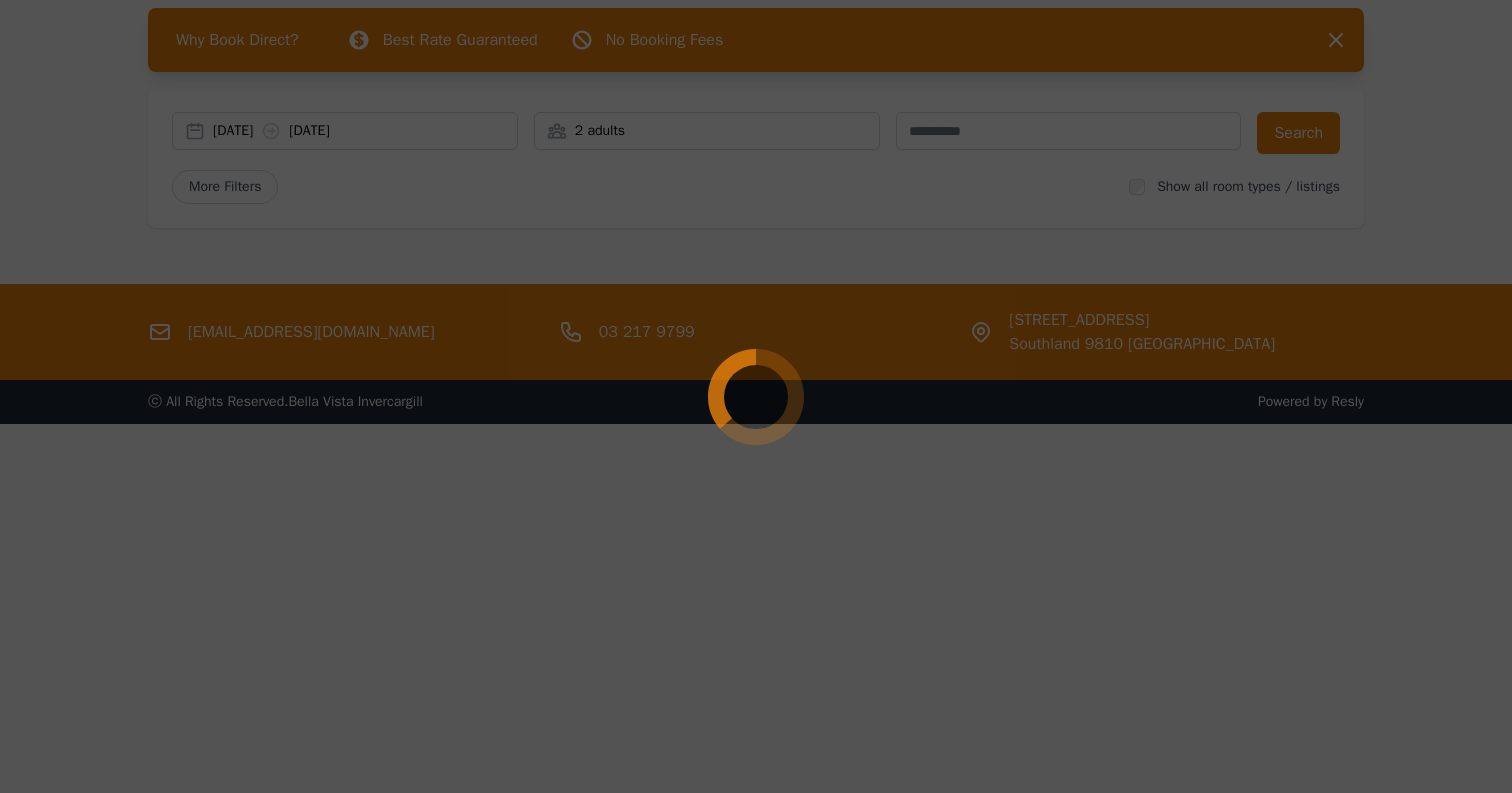 scroll, scrollTop: 96, scrollLeft: 0, axis: vertical 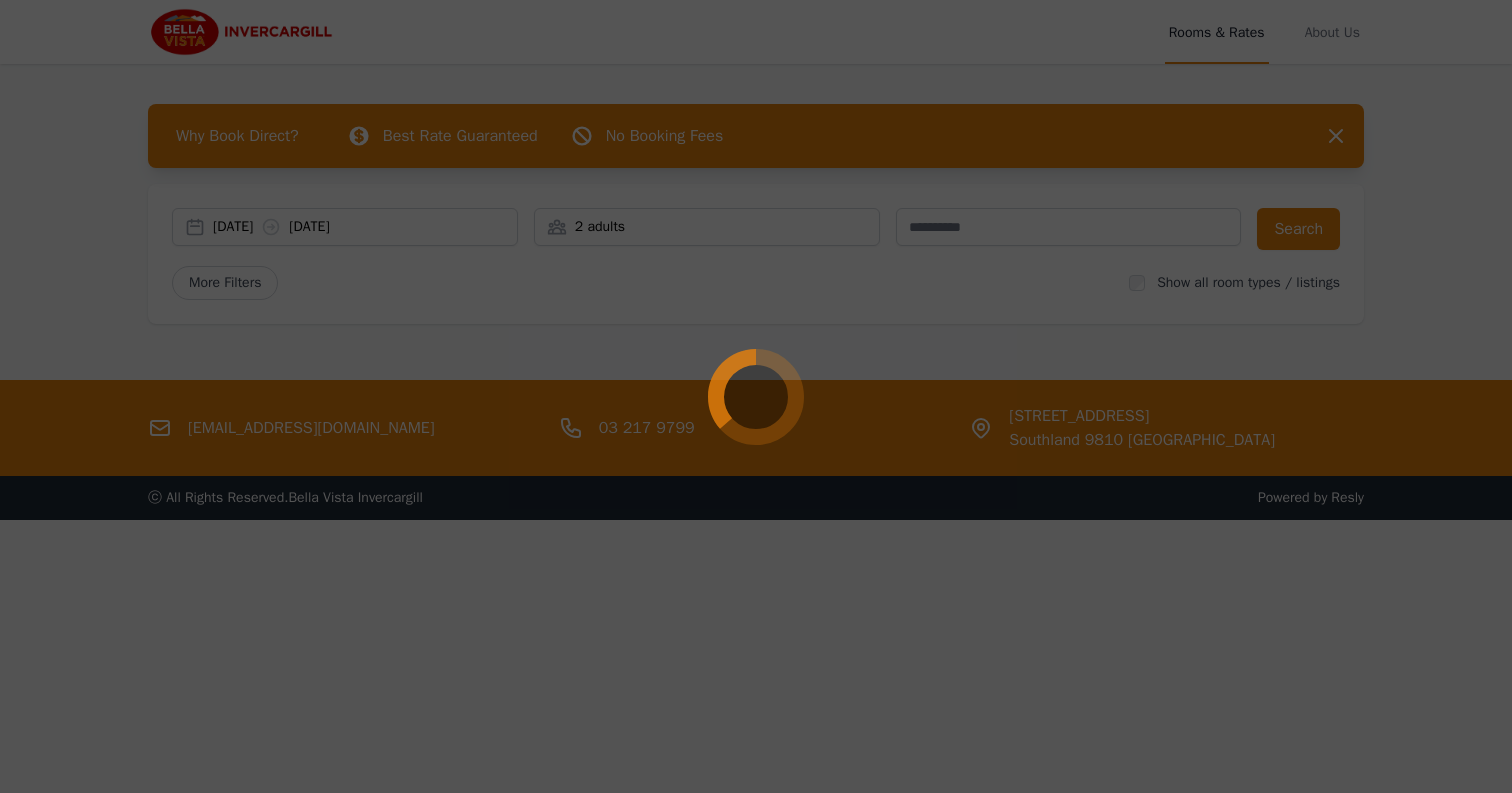 select on "**" 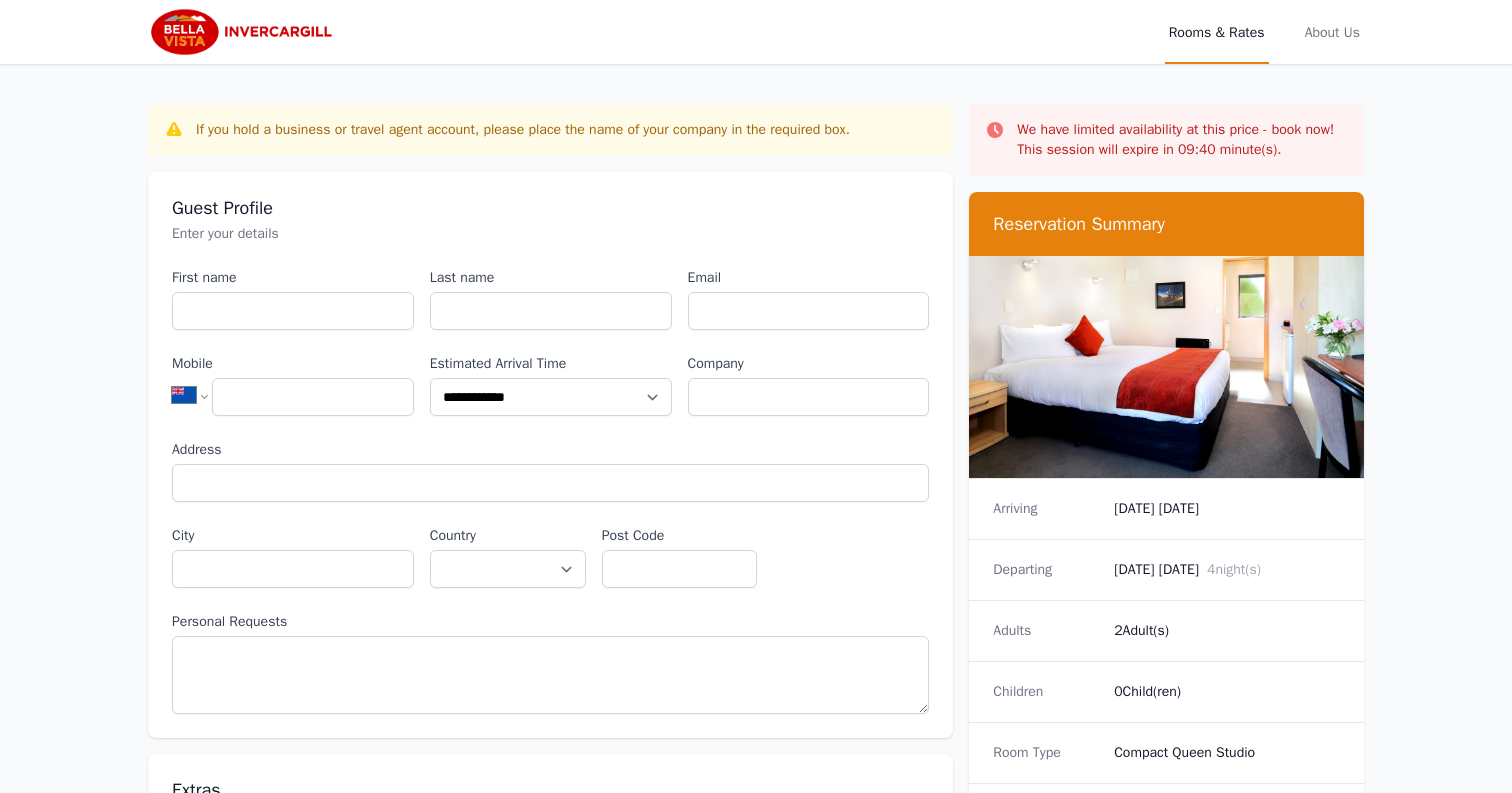 scroll, scrollTop: 0, scrollLeft: 0, axis: both 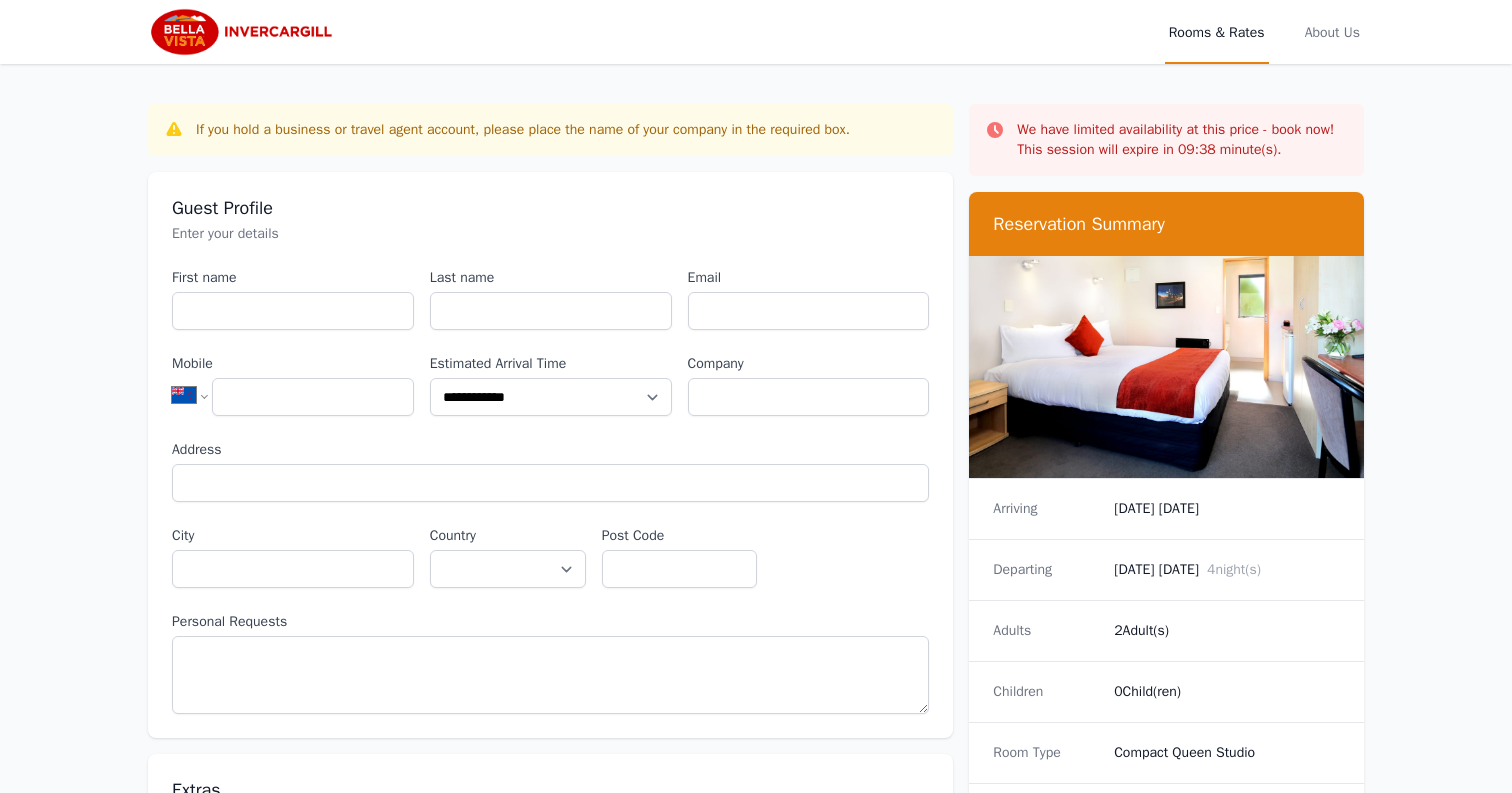 click at bounding box center (244, 32) 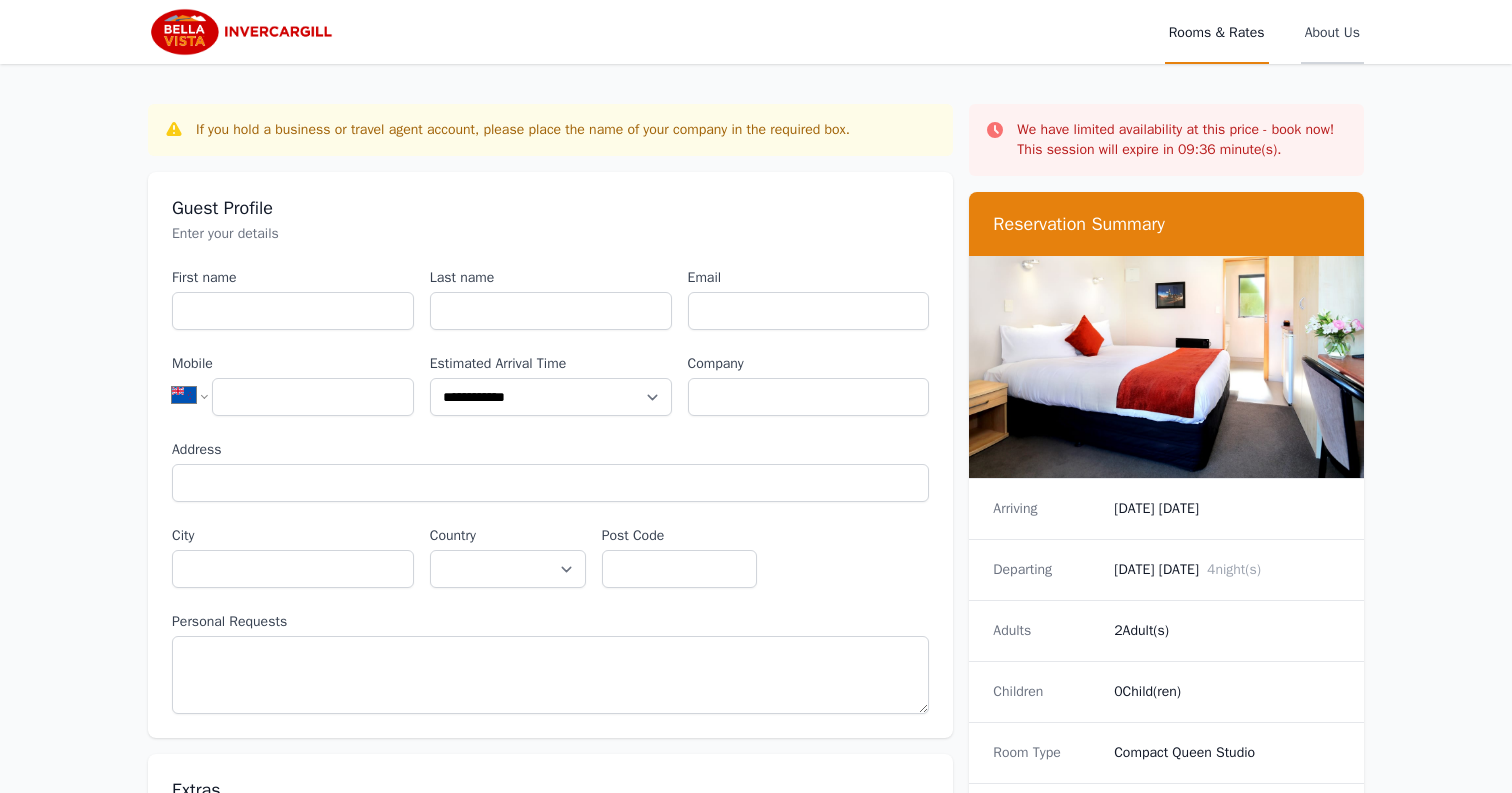 scroll, scrollTop: 0, scrollLeft: 0, axis: both 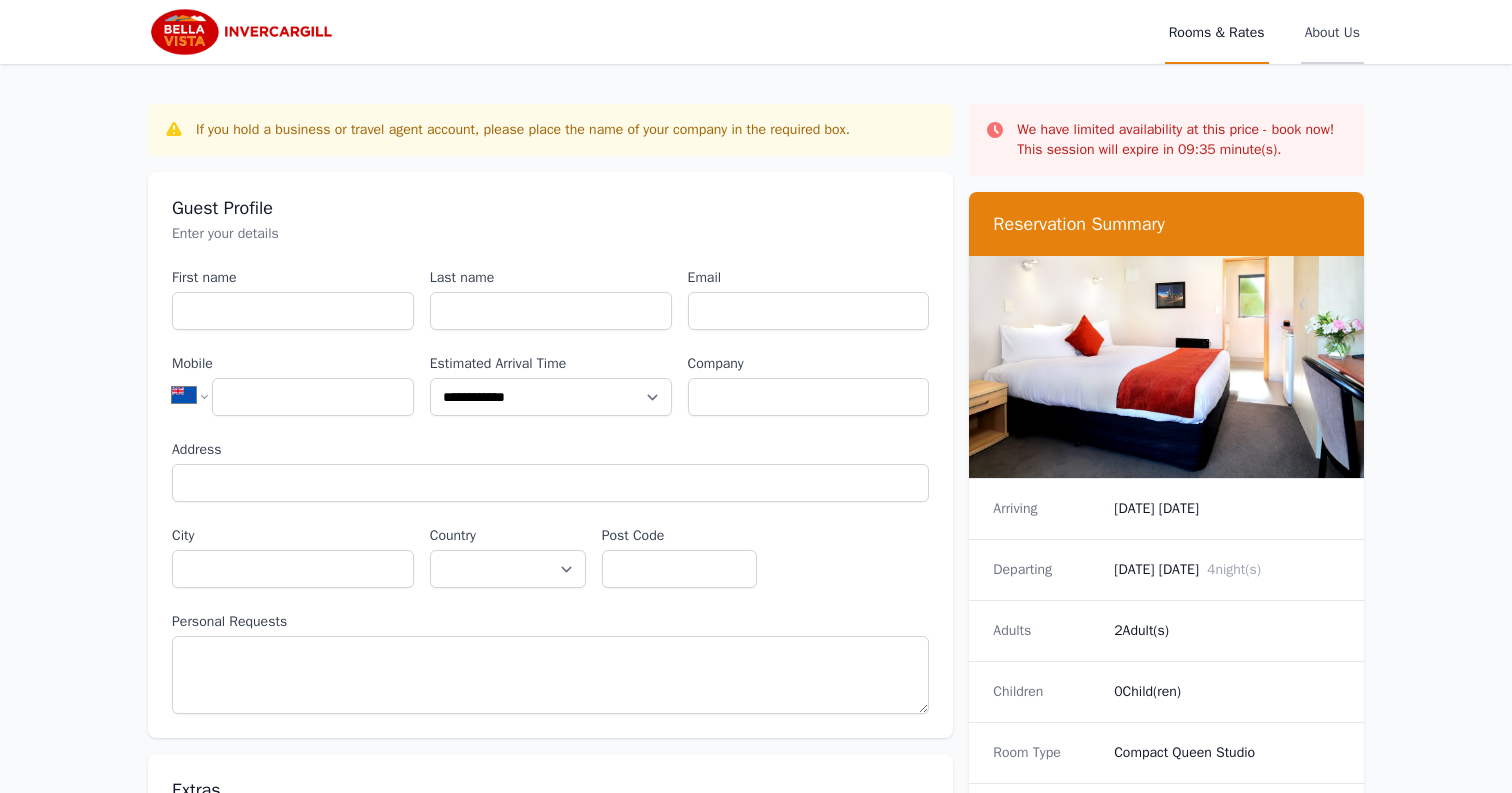 click on "About Us" at bounding box center (1332, 32) 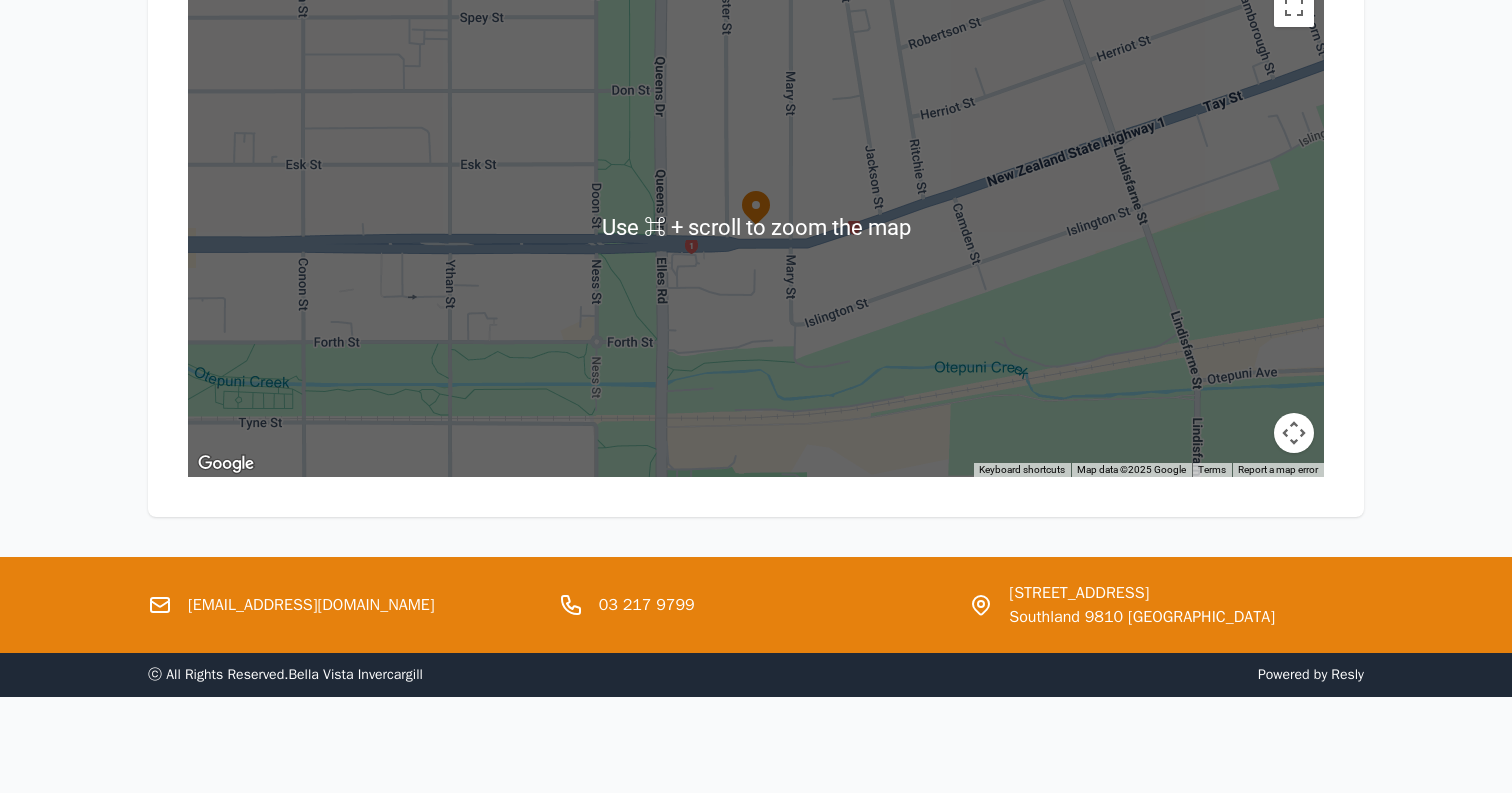 scroll, scrollTop: 2251, scrollLeft: 0, axis: vertical 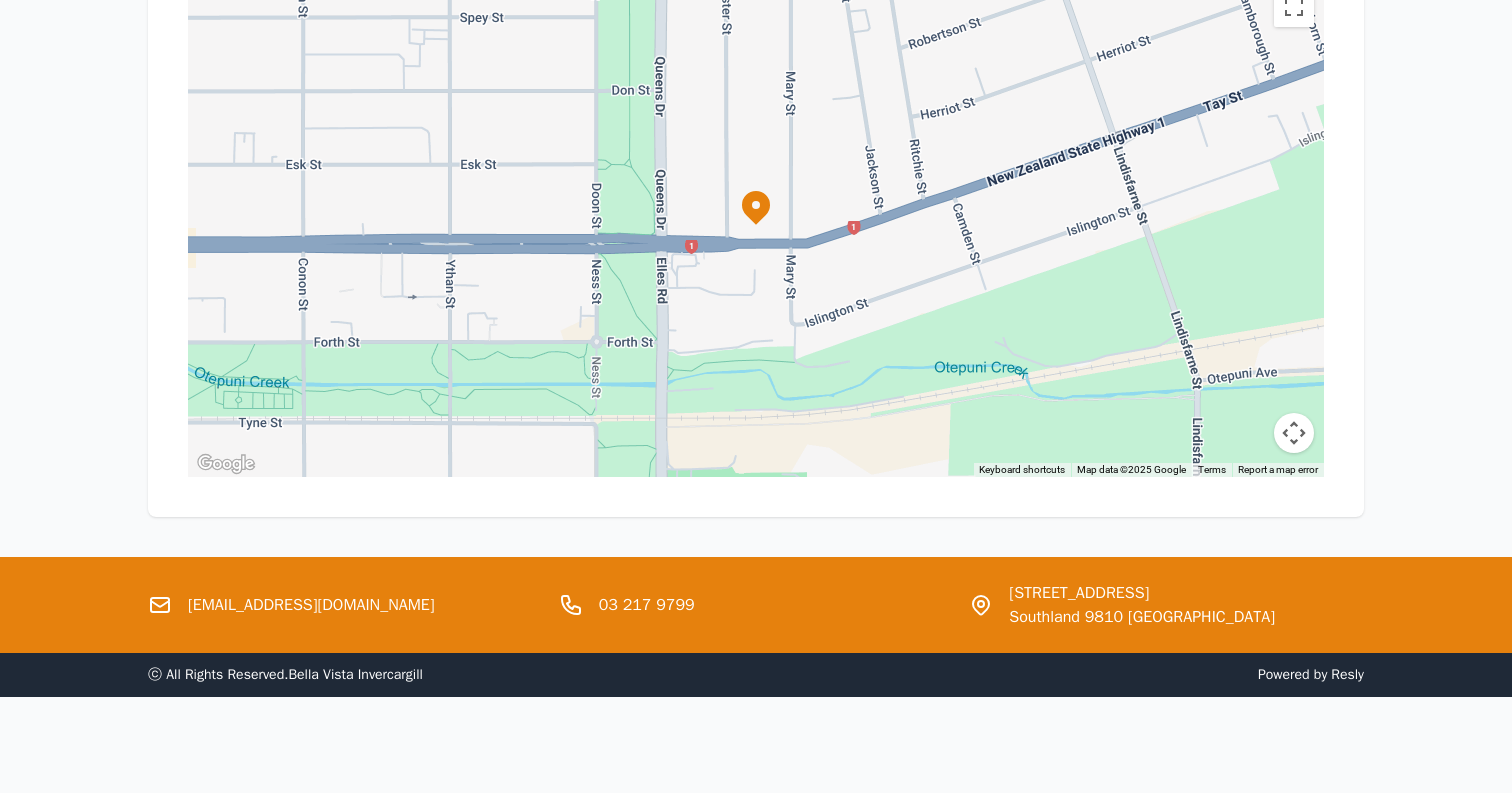 click on "[STREET_ADDRESS]" at bounding box center (1142, 593) 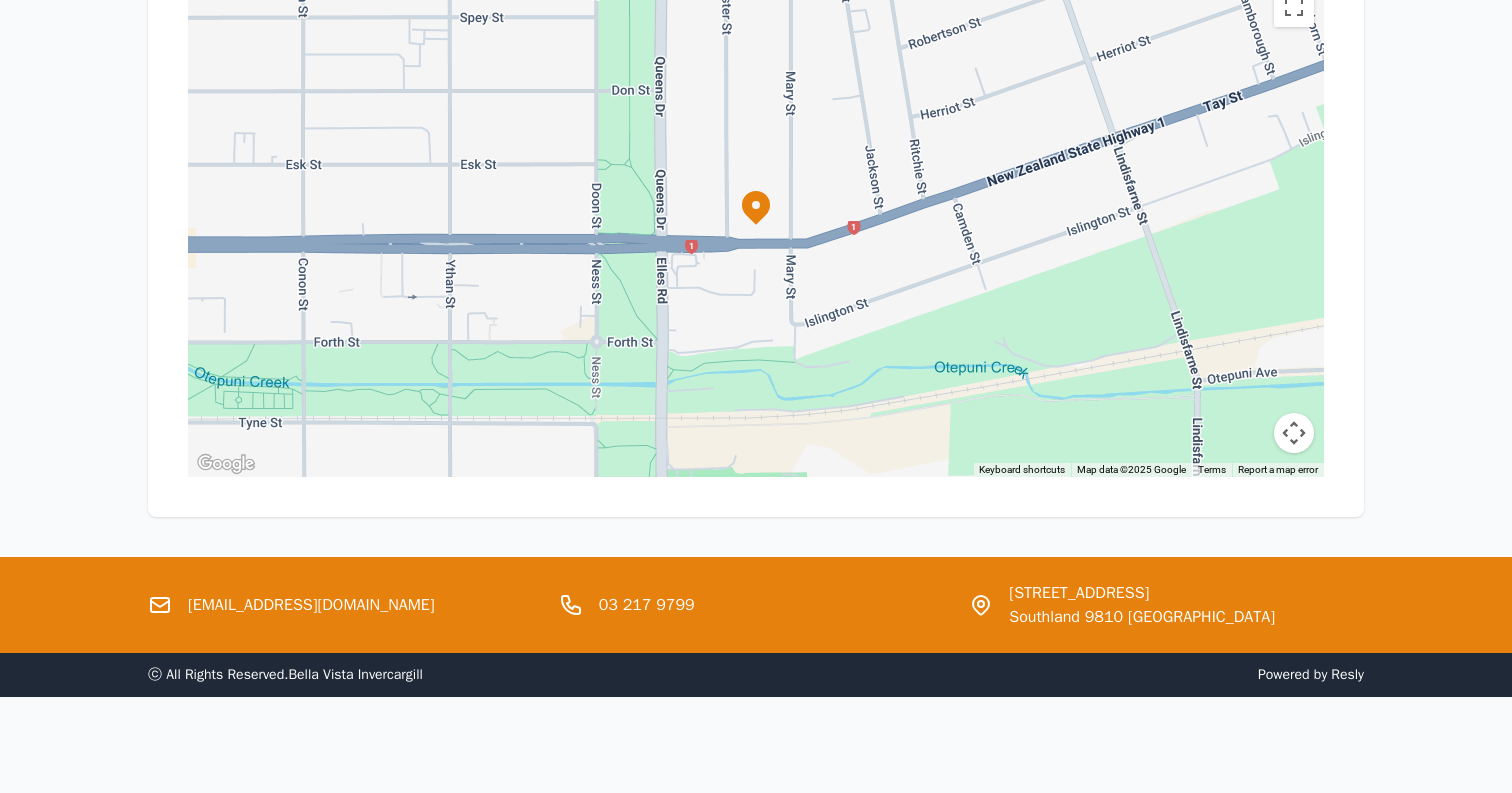 click 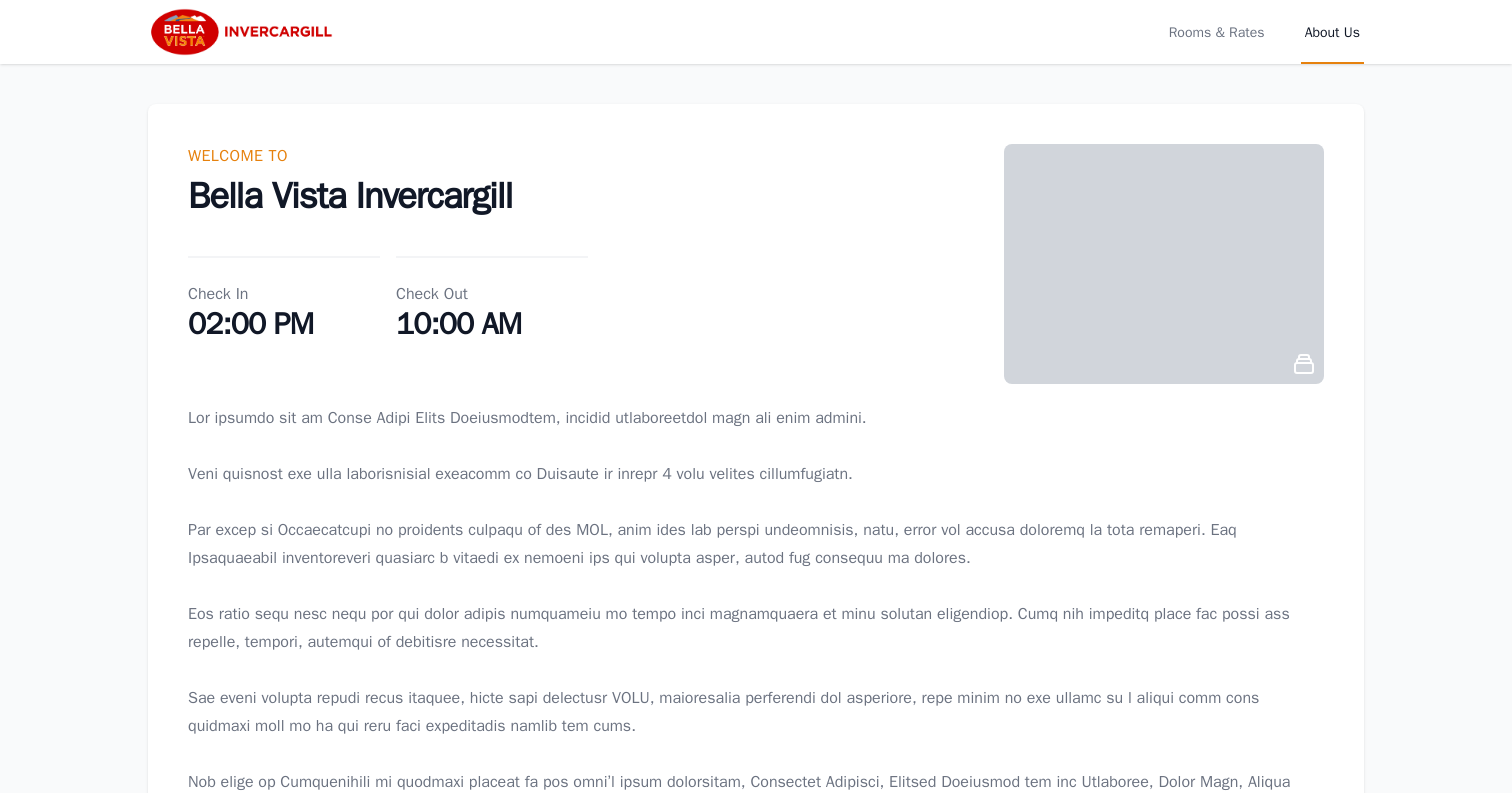scroll, scrollTop: 0, scrollLeft: 0, axis: both 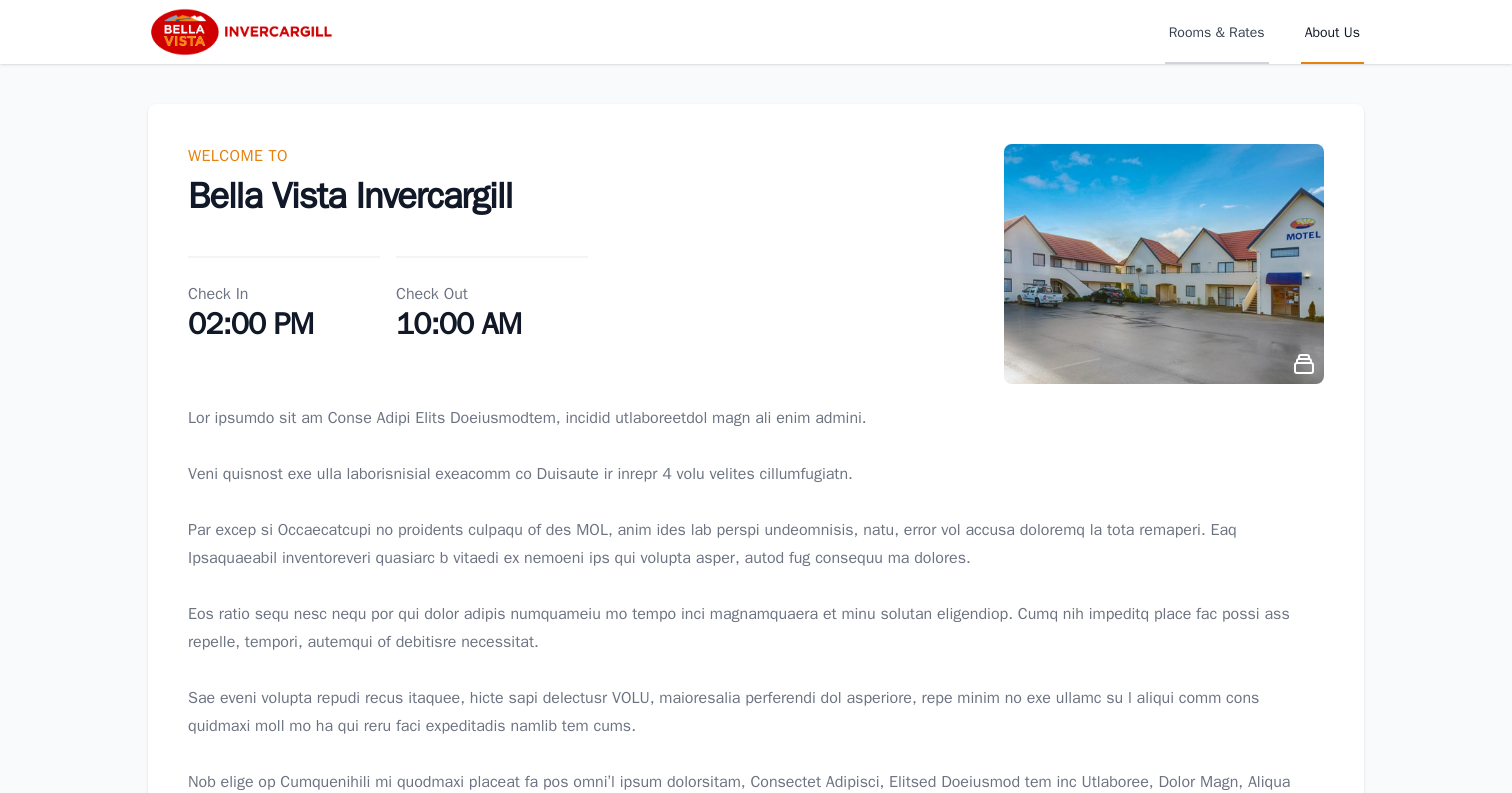 click on "Rooms & Rates" at bounding box center (1217, 32) 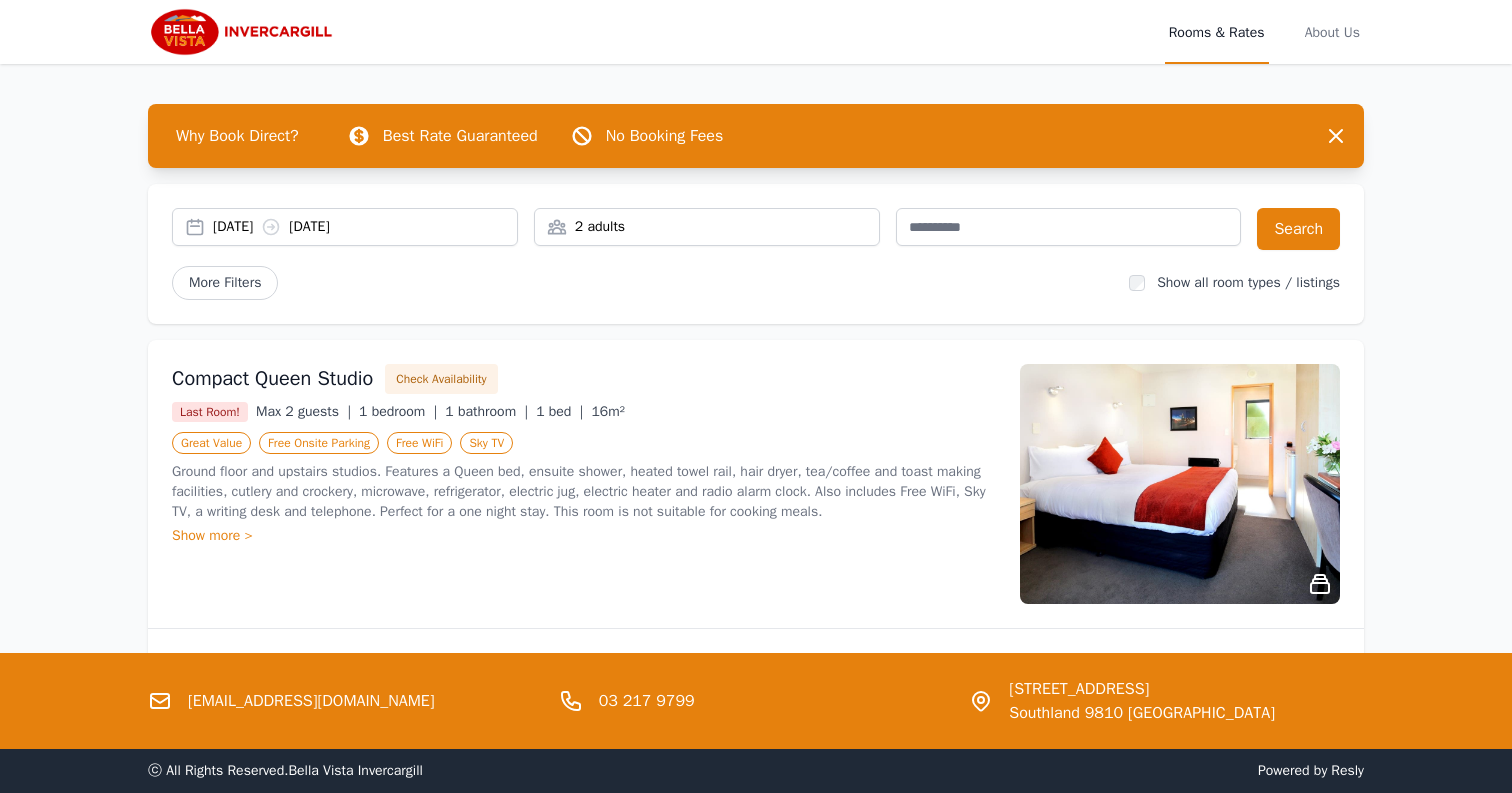 scroll, scrollTop: 0, scrollLeft: 0, axis: both 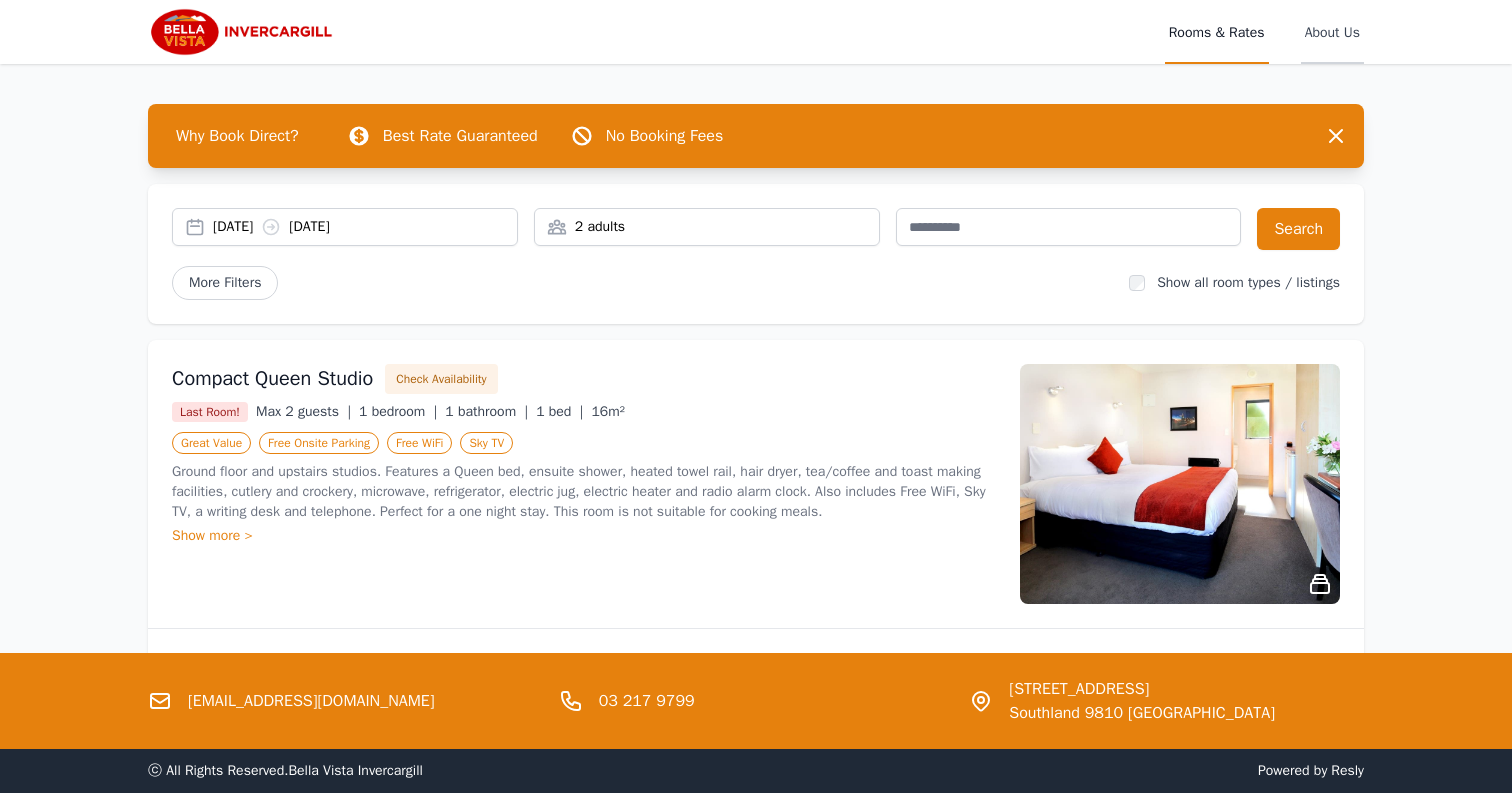 click on "About Us" at bounding box center [1332, 32] 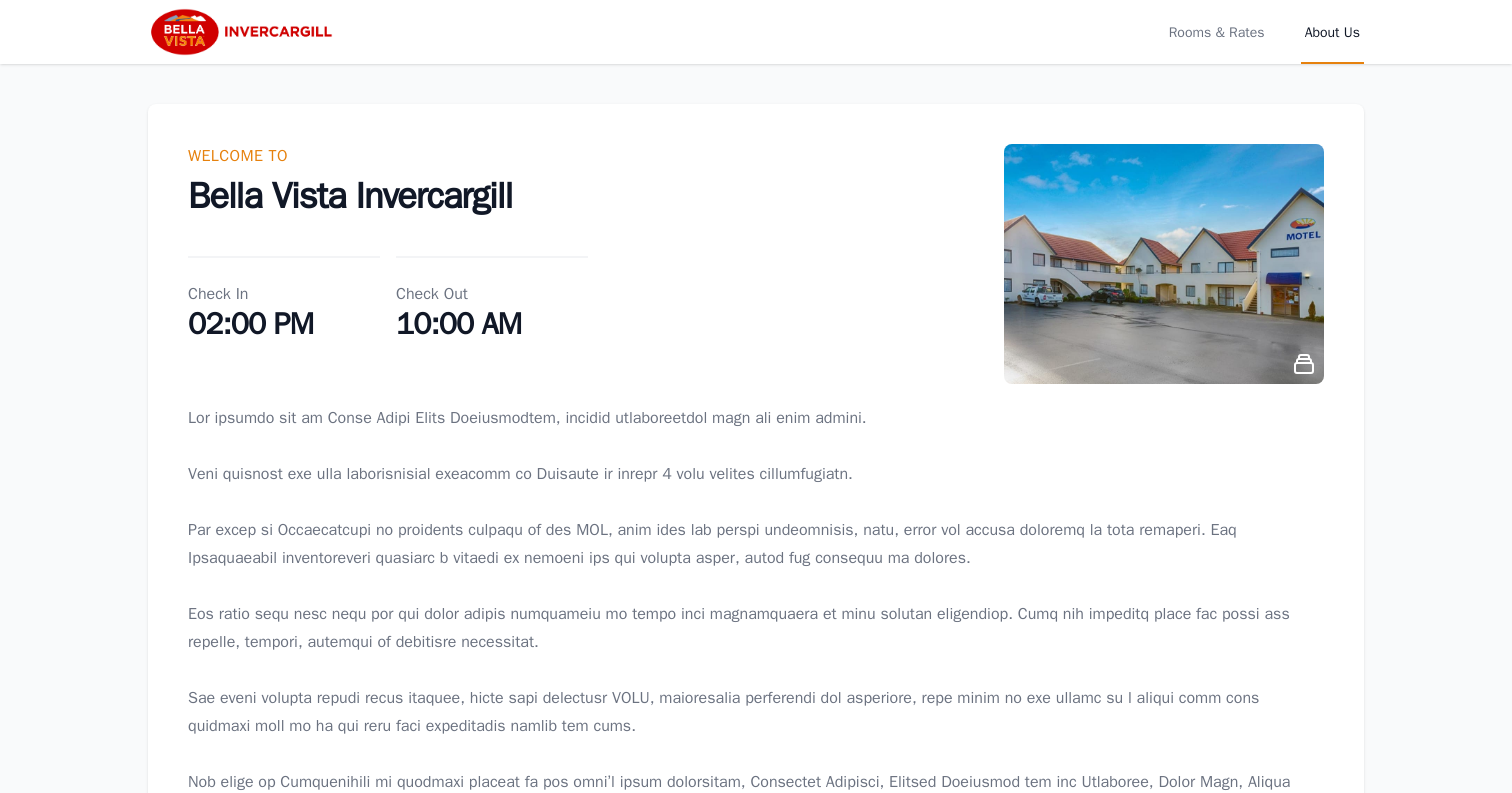 scroll, scrollTop: 0, scrollLeft: 0, axis: both 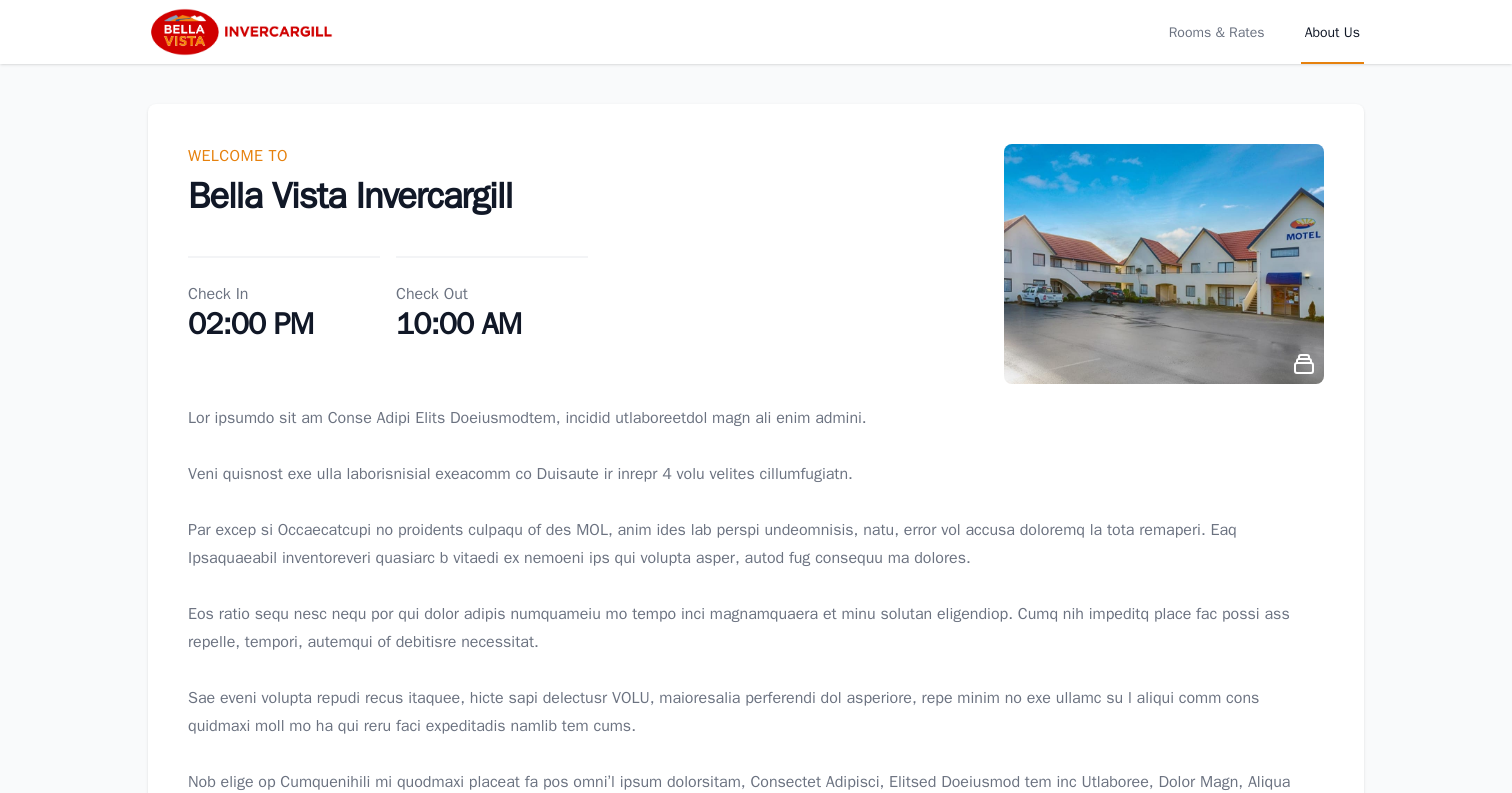click on "Bella Vista Invercargill" at bounding box center [596, 196] 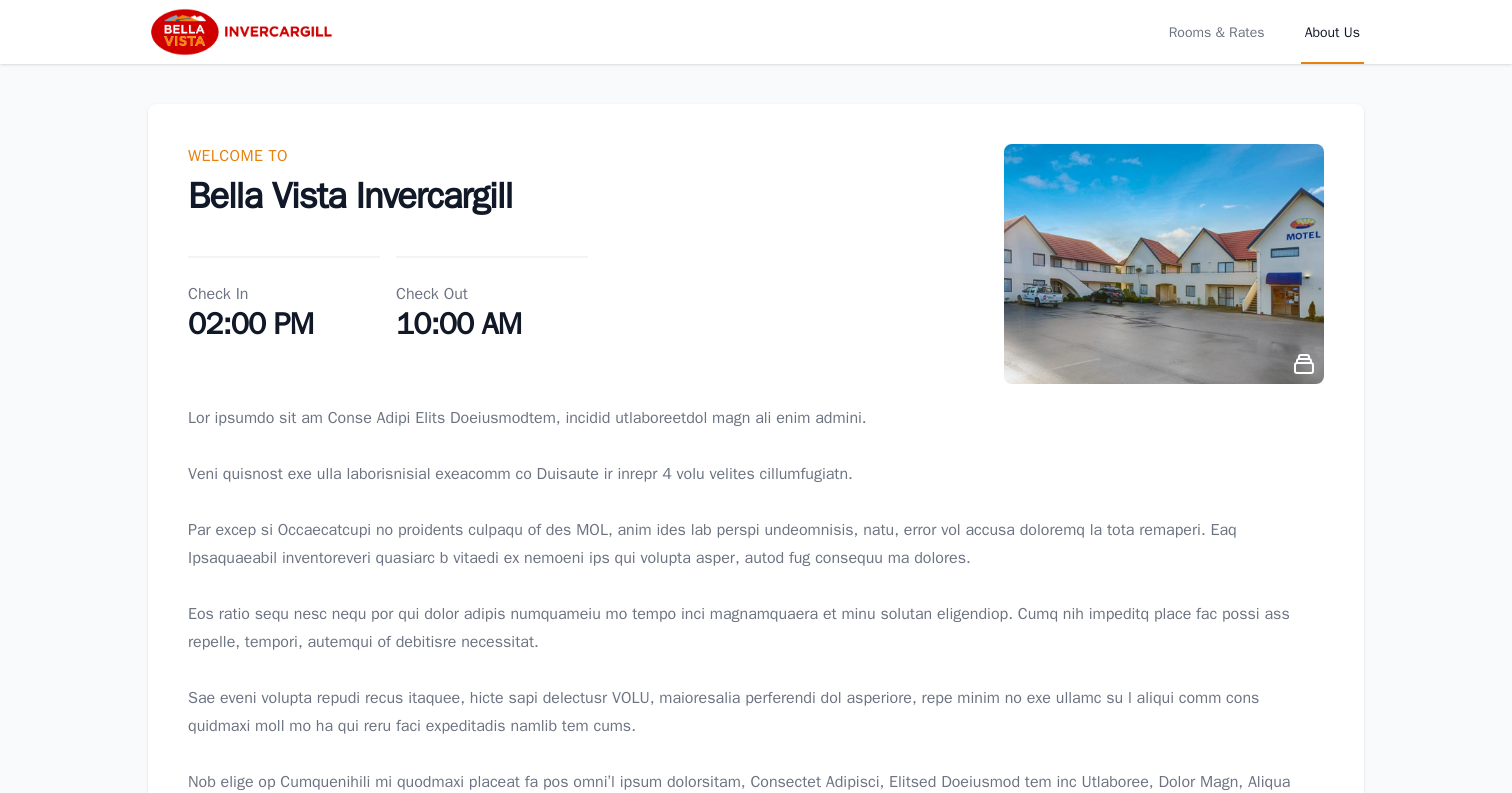 scroll, scrollTop: 0, scrollLeft: 0, axis: both 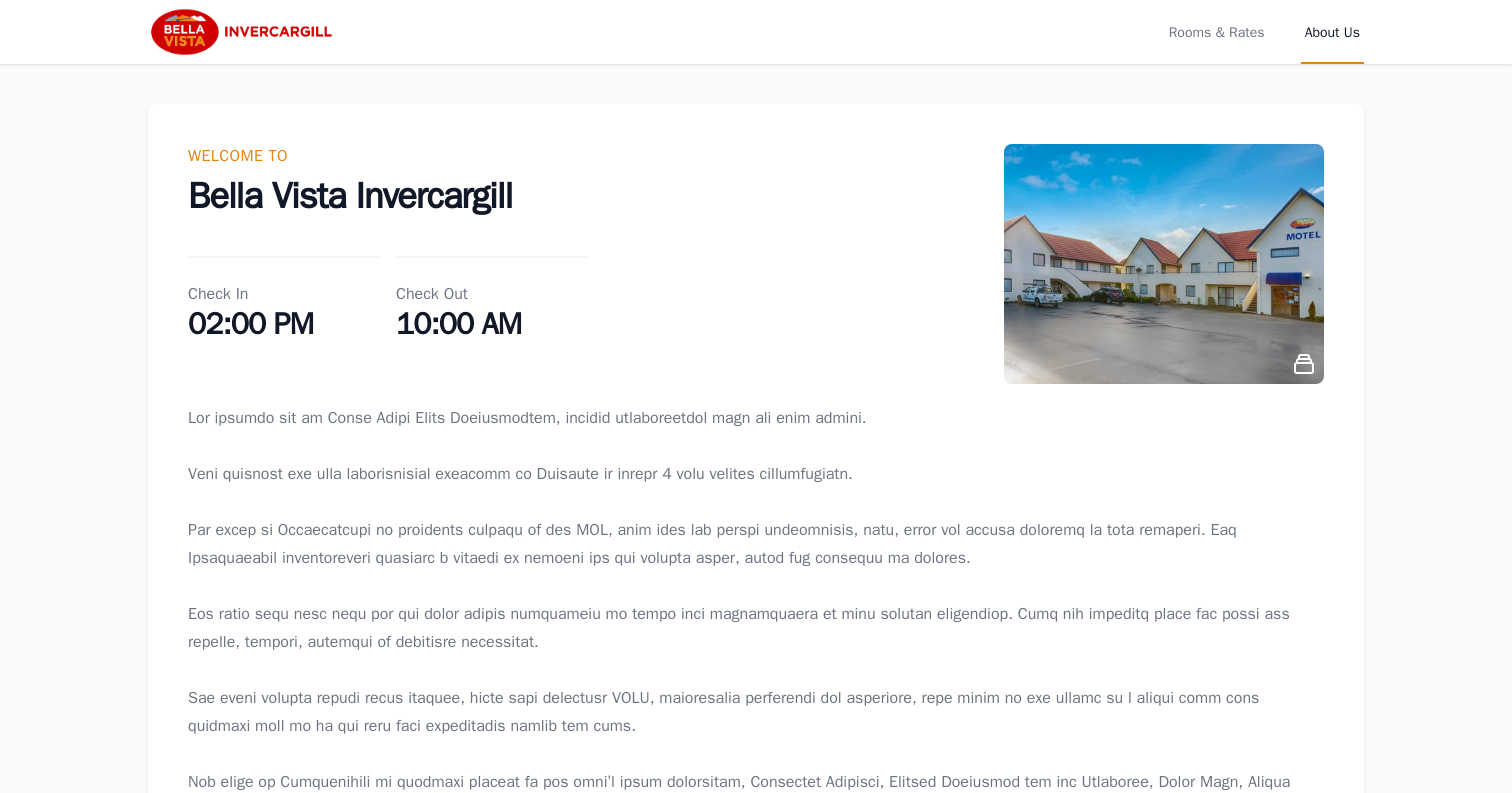 click at bounding box center (1164, 264) 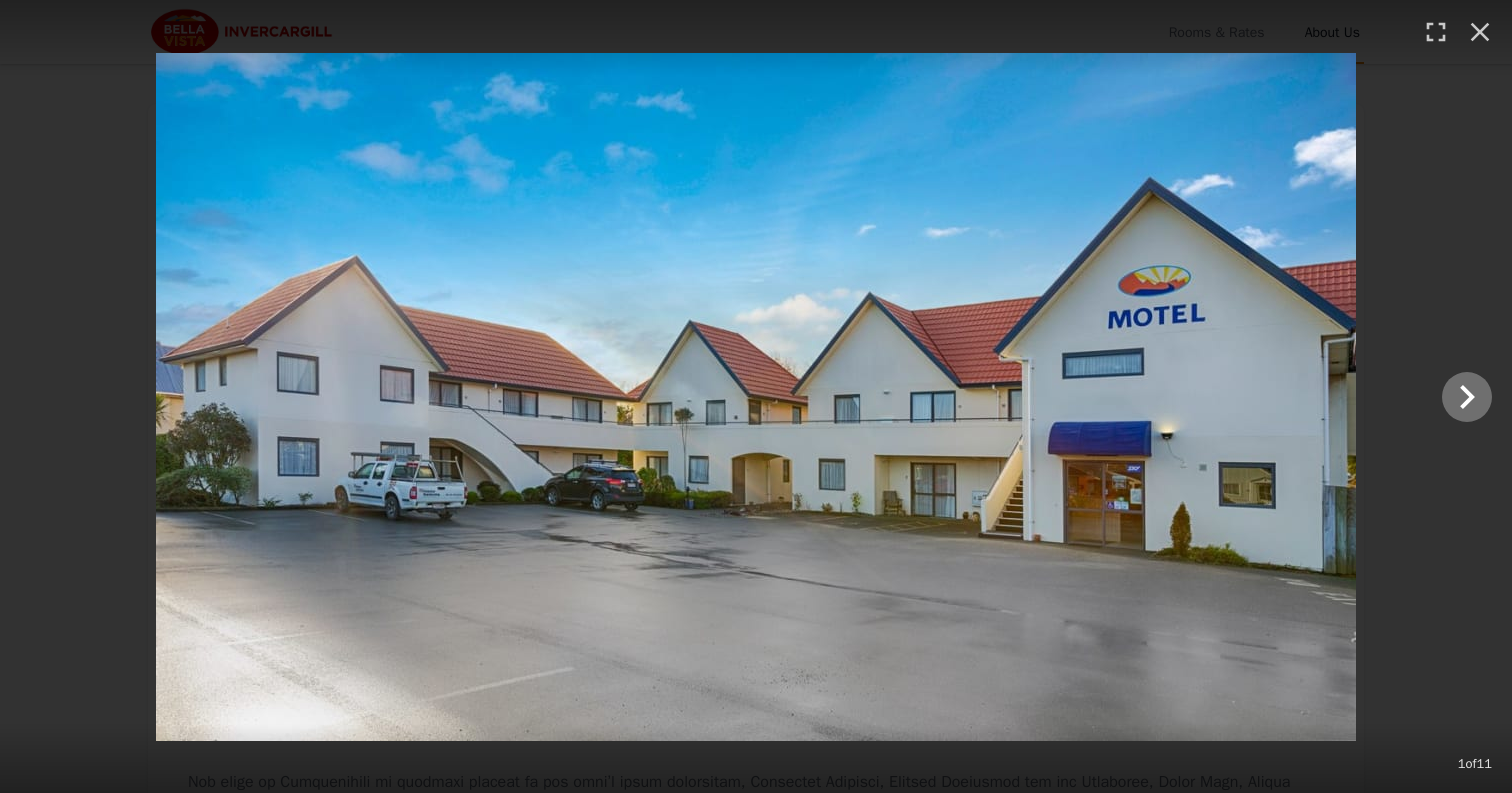 click 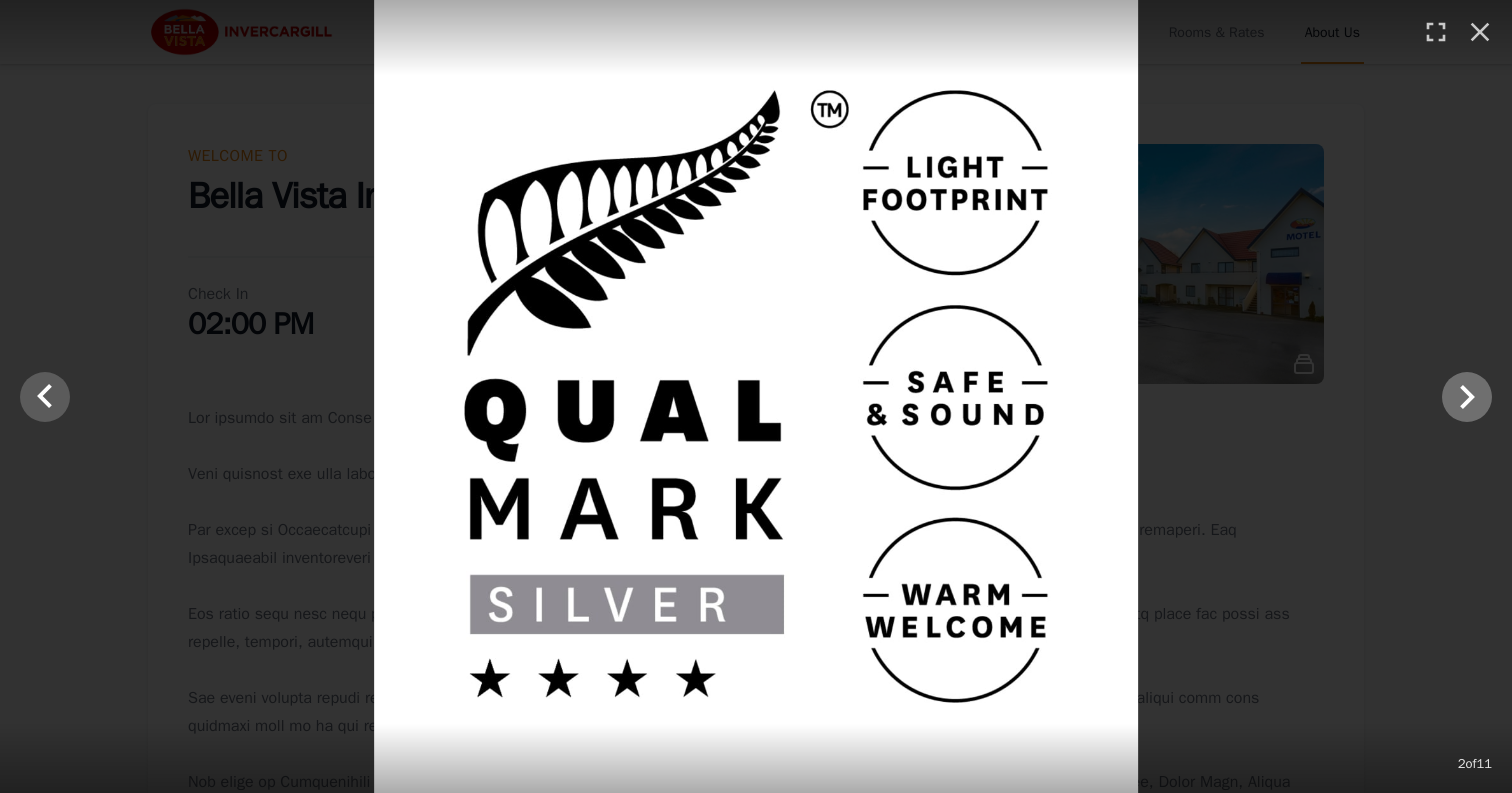 click 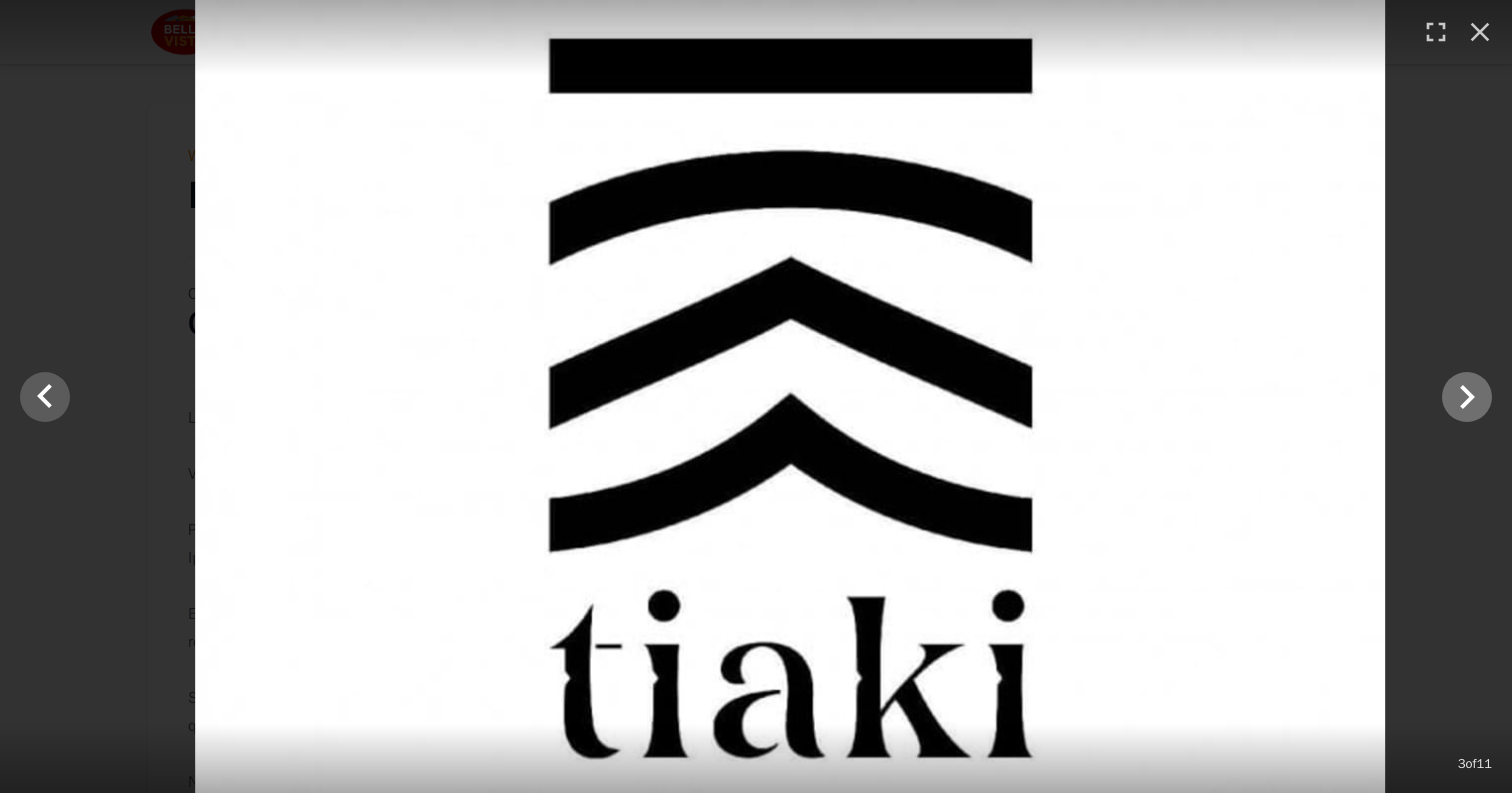 click 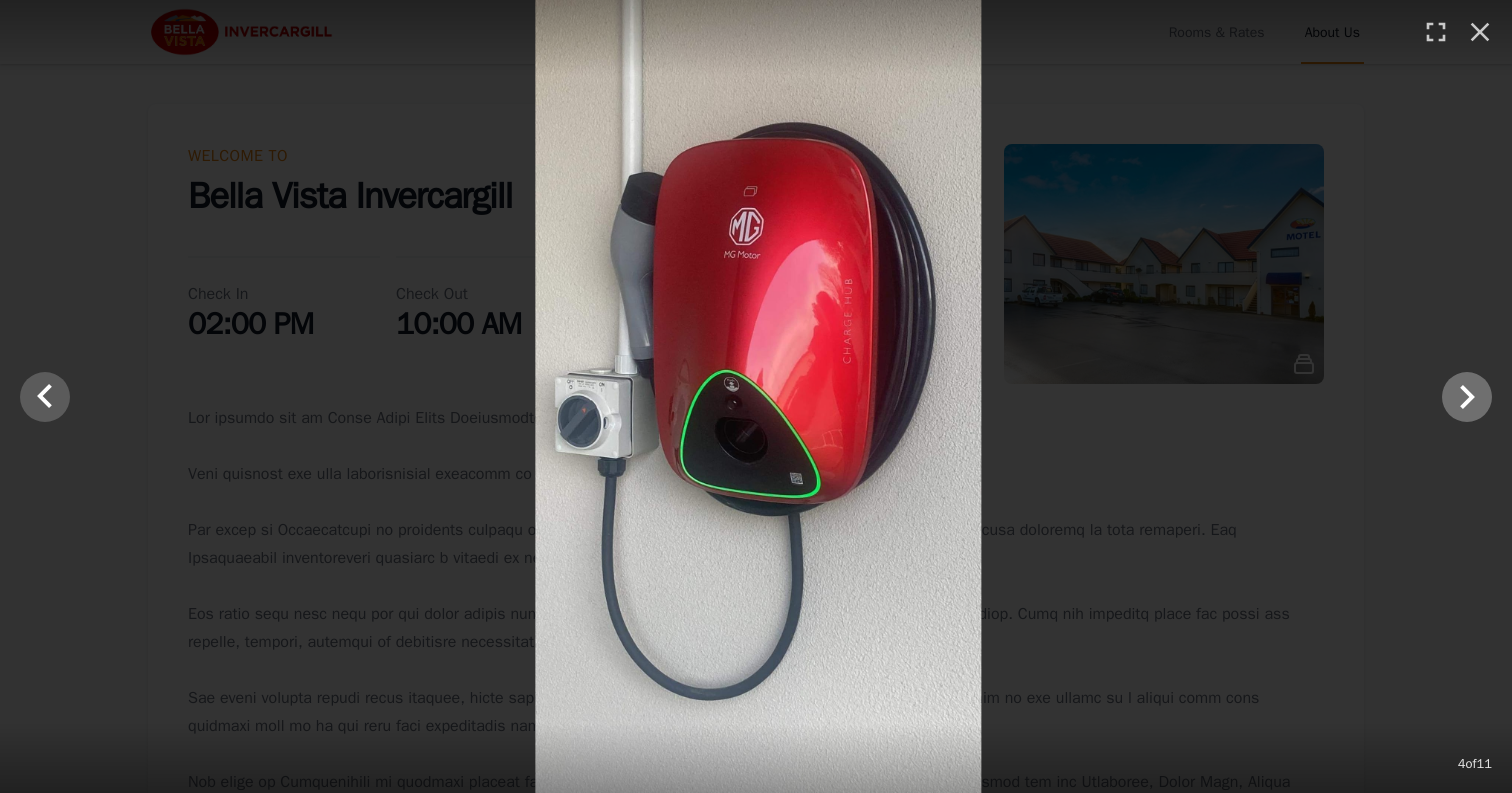 click 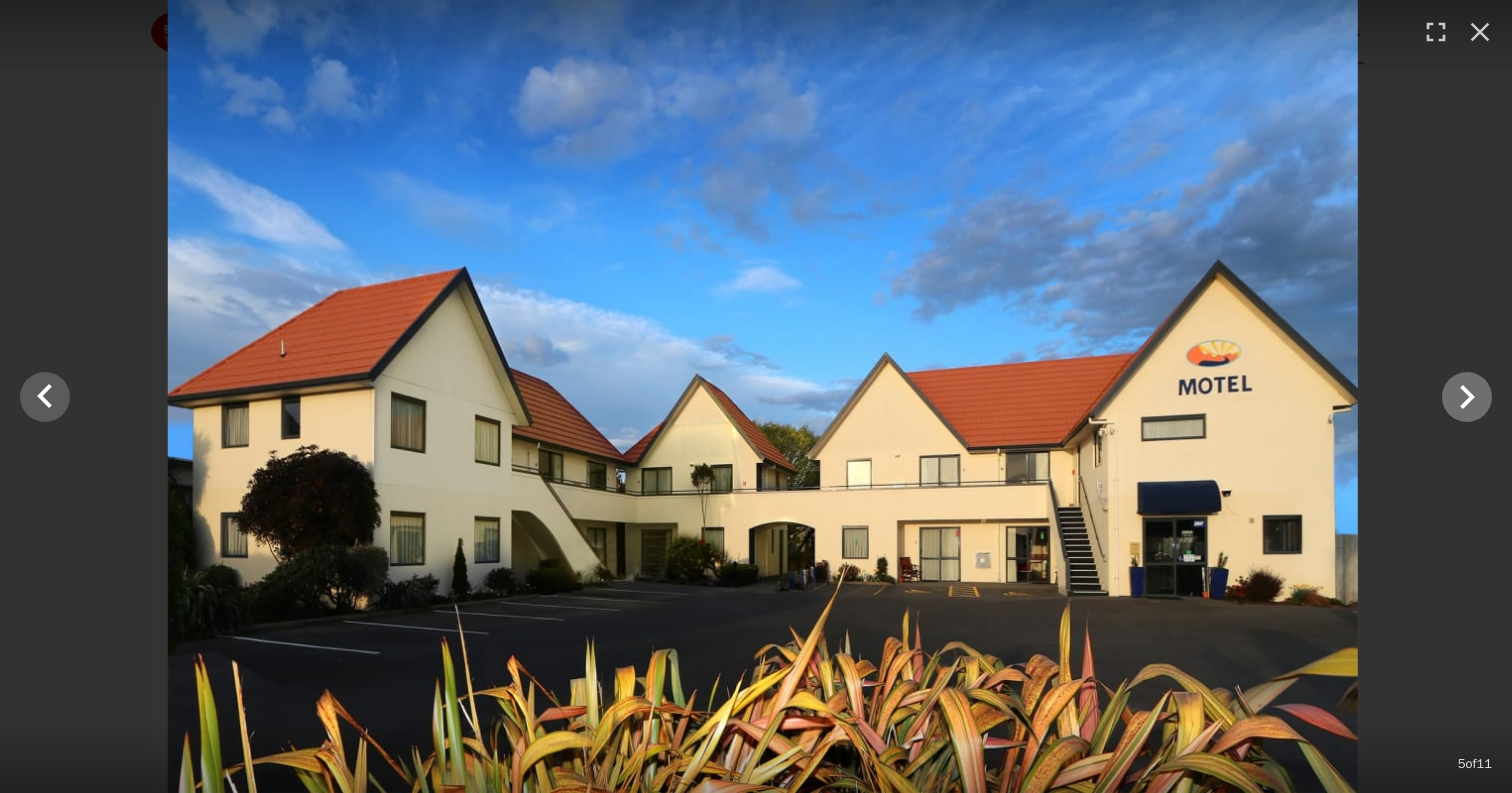 click 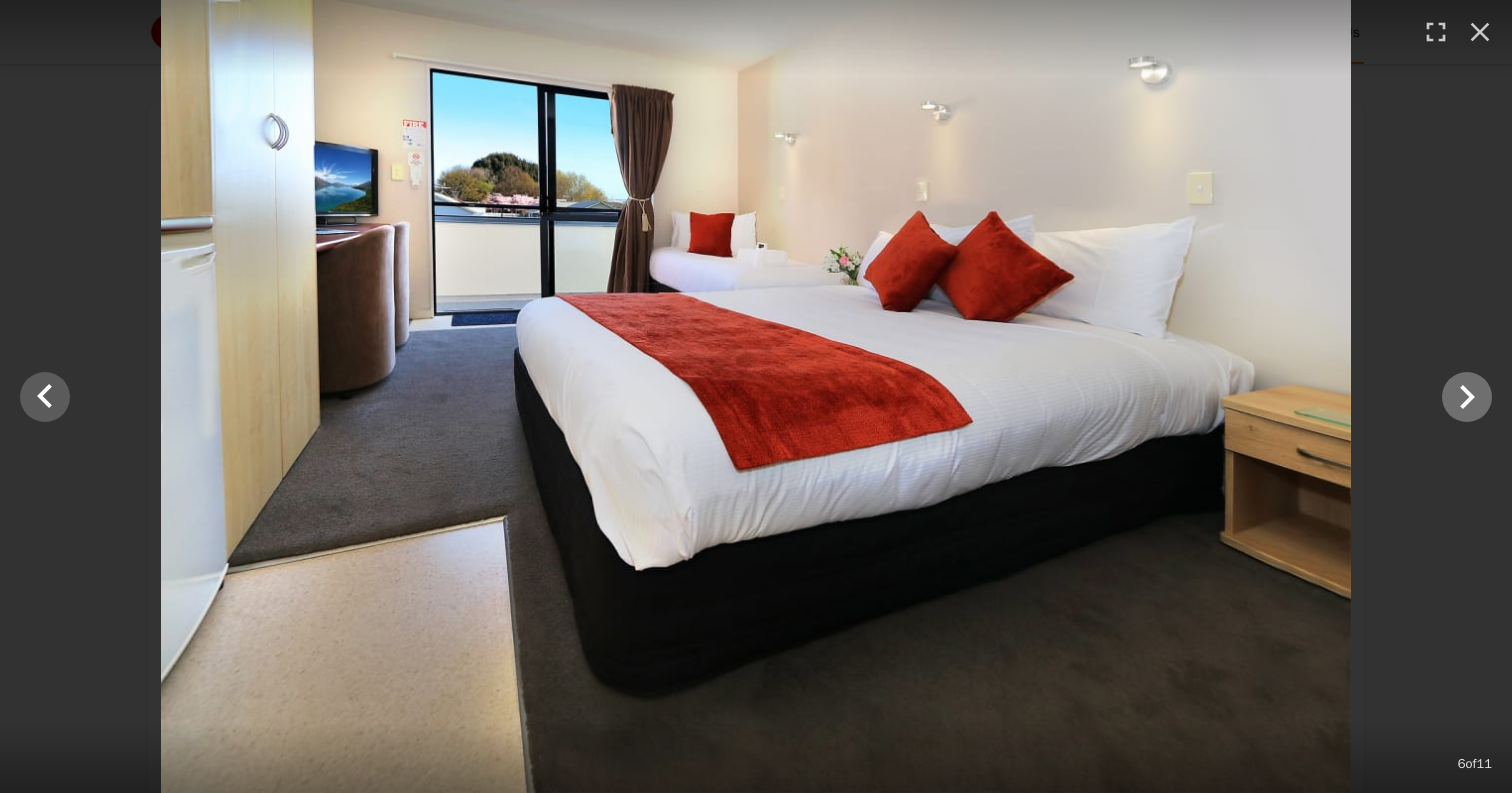click 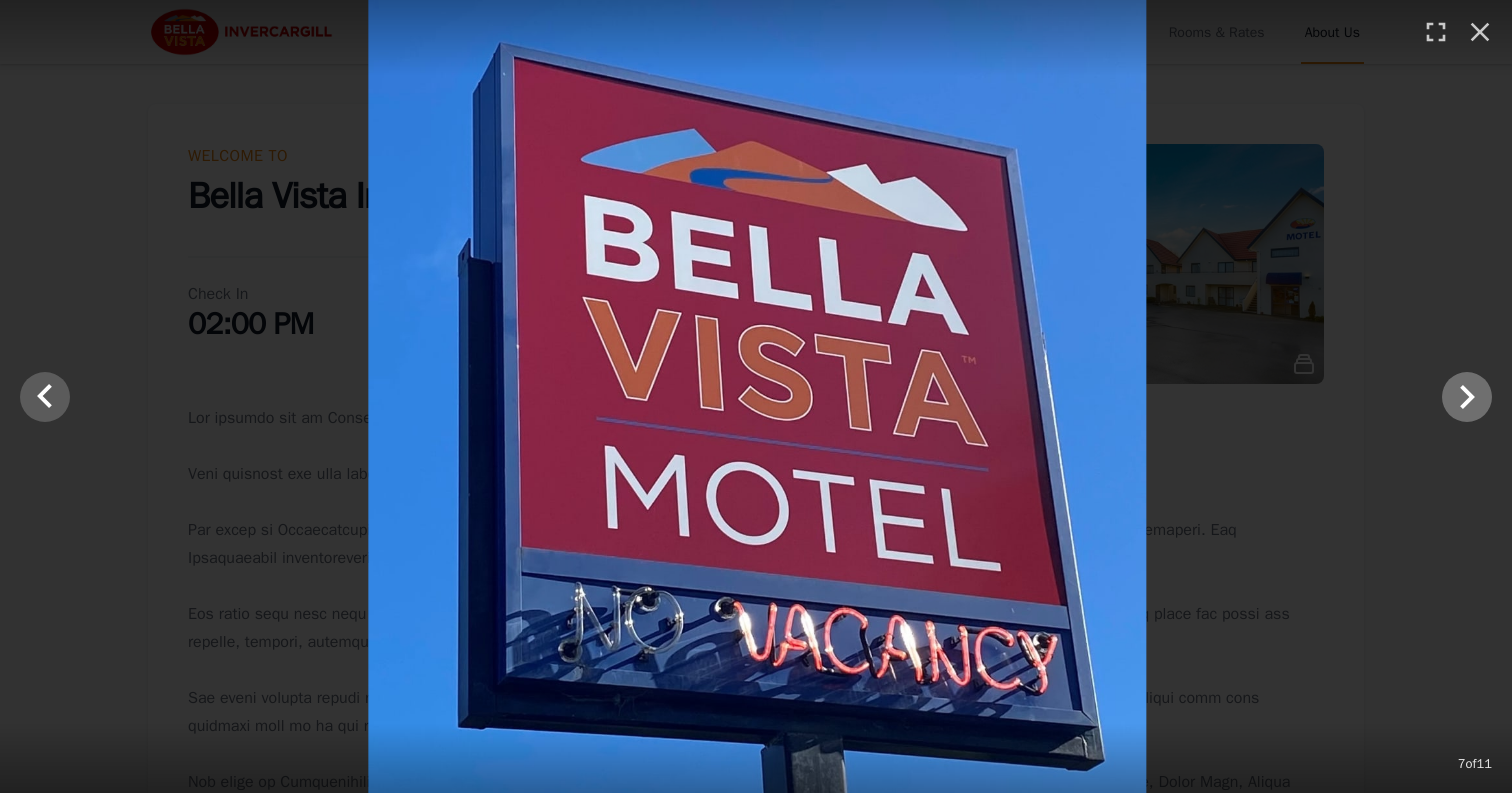 click 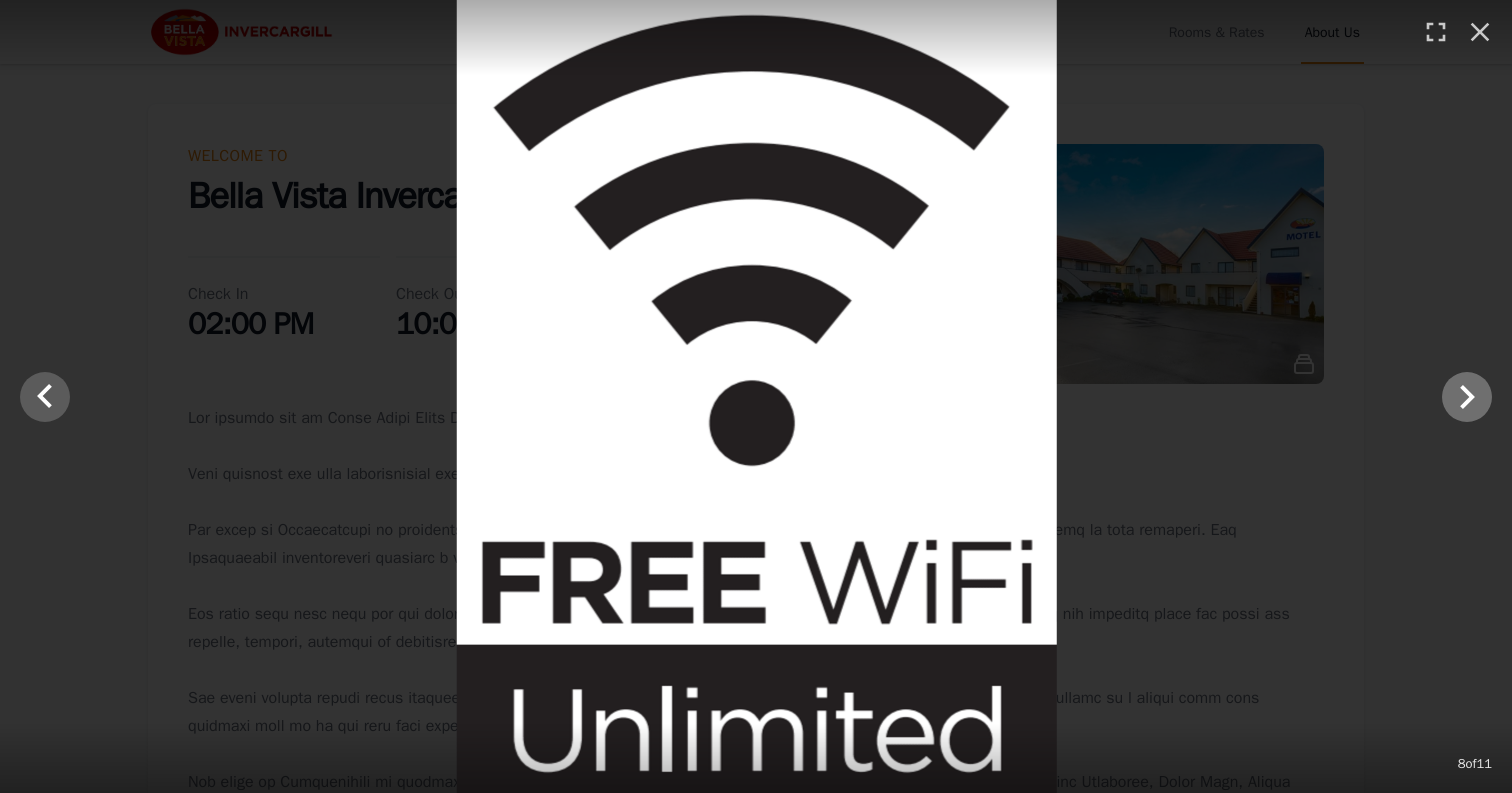 click 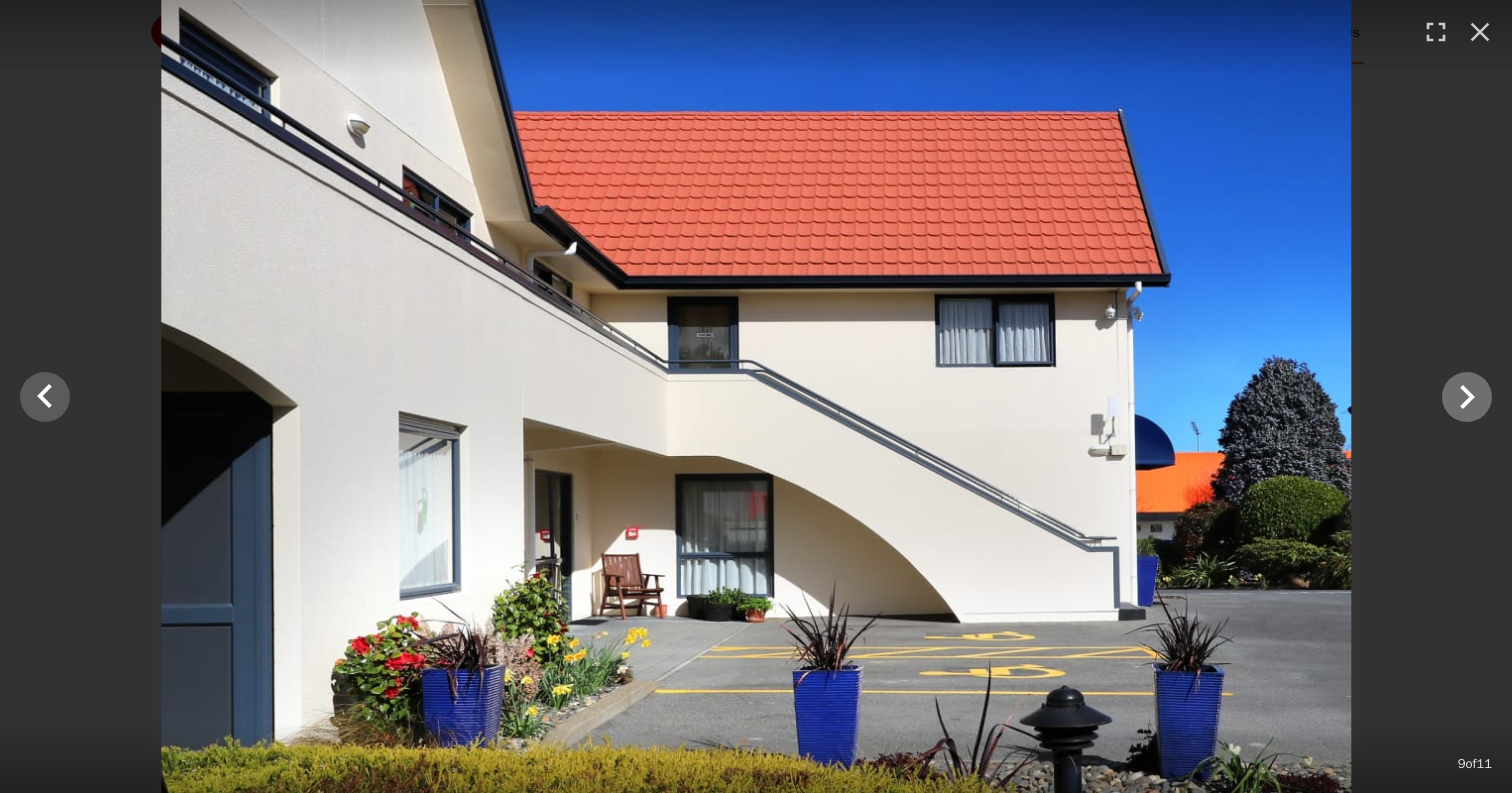 click 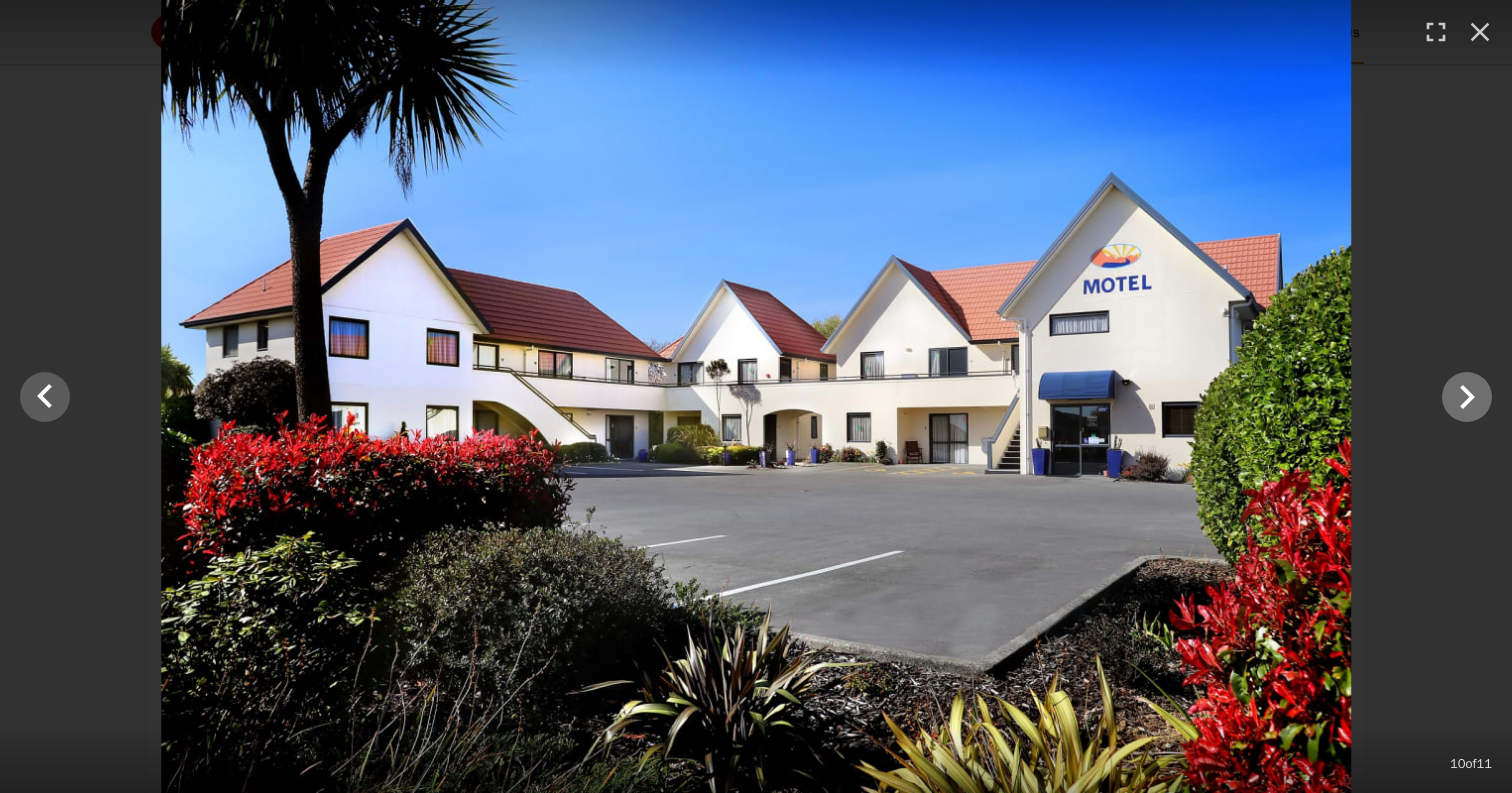 click 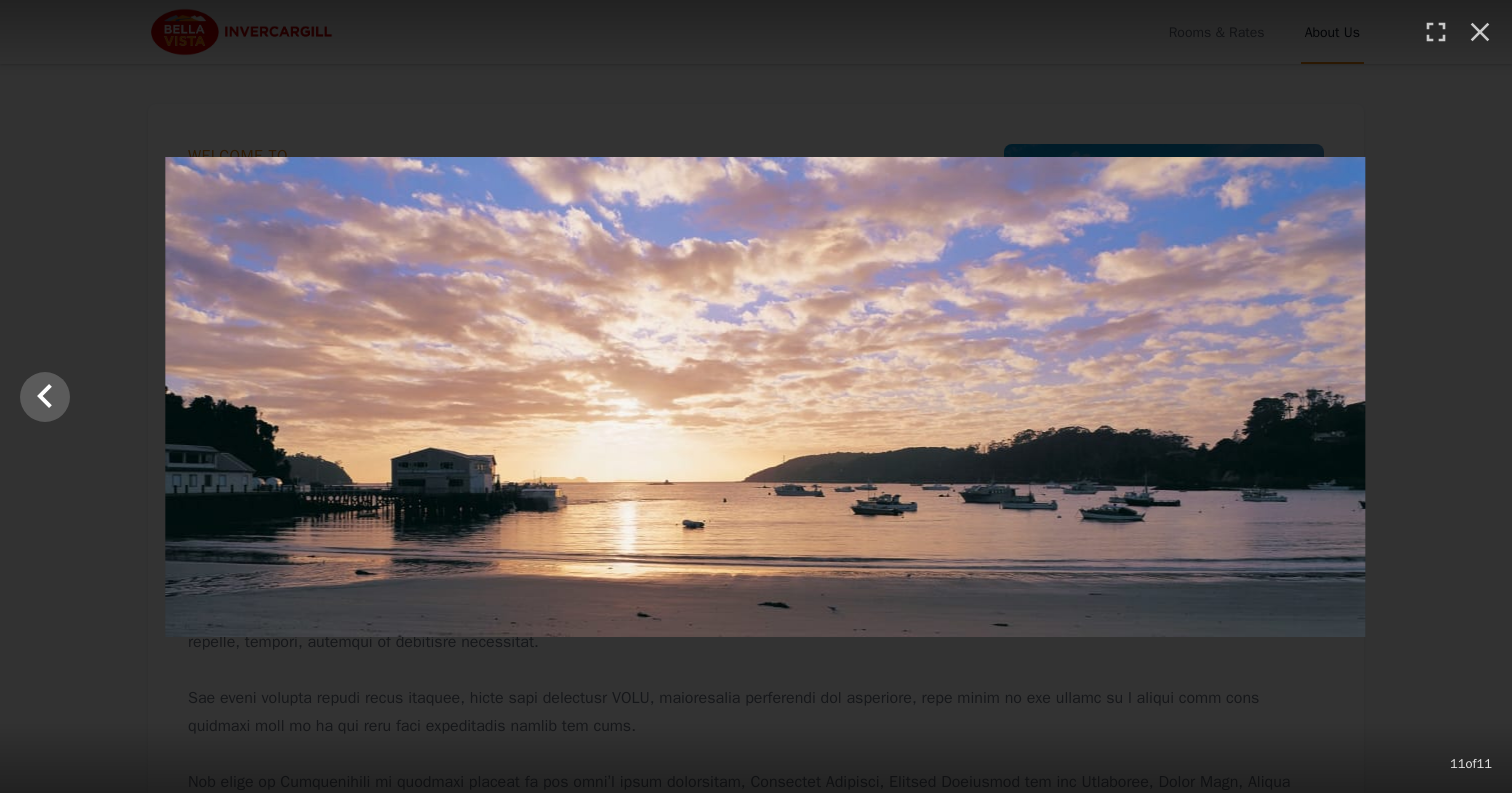 click at bounding box center (765, 397) 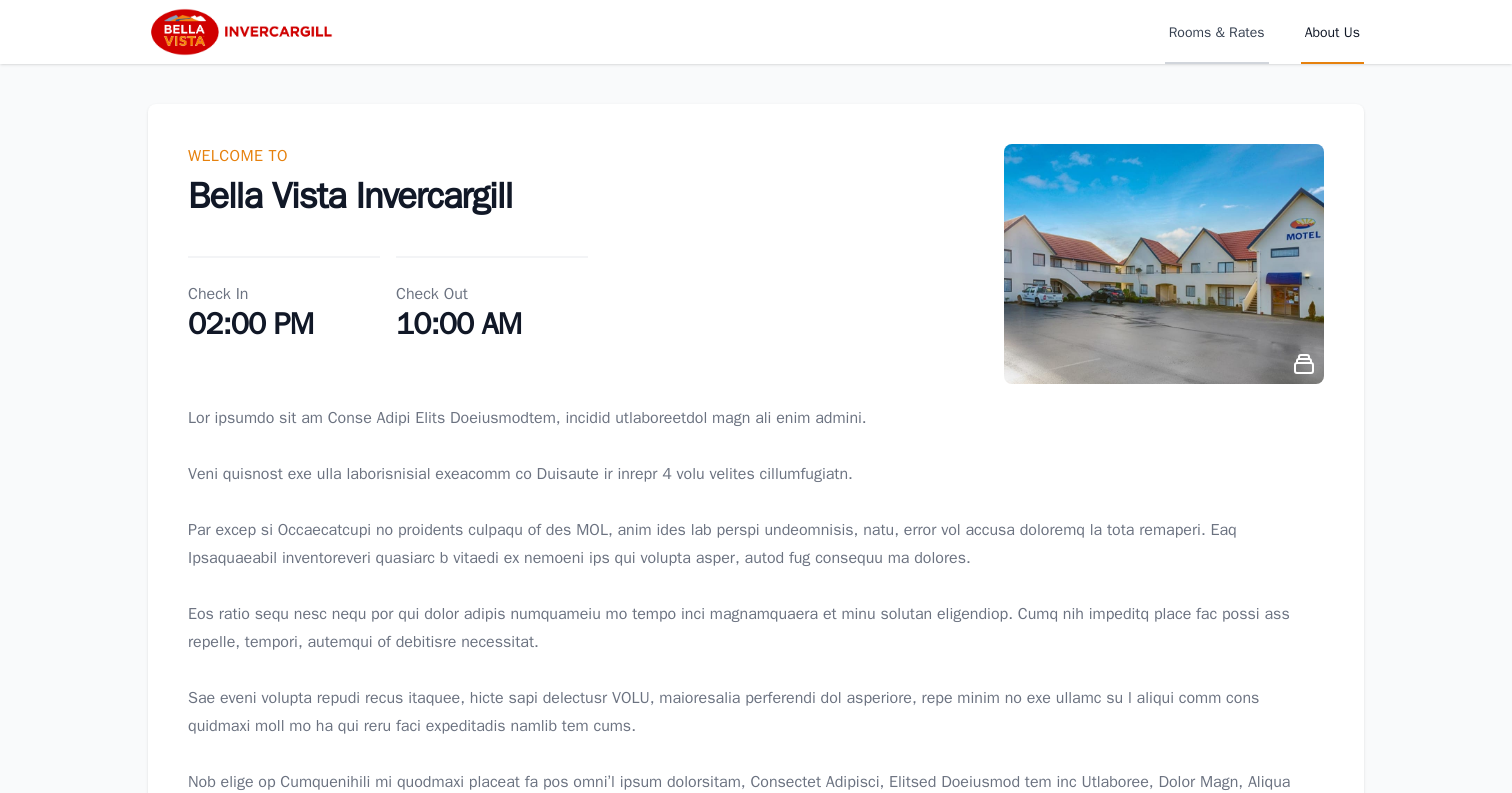 click on "Rooms & Rates" at bounding box center [1217, 32] 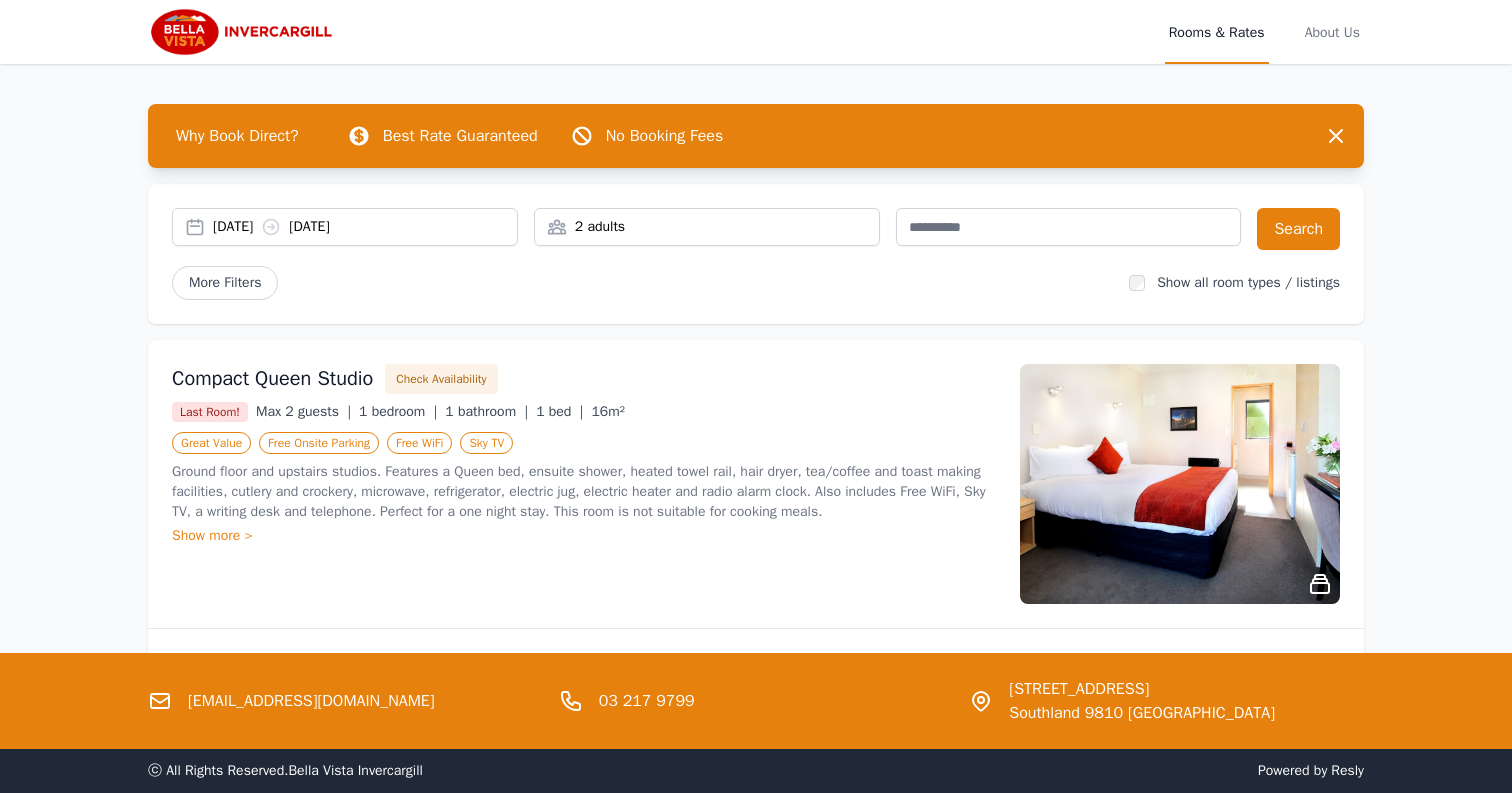 scroll, scrollTop: 0, scrollLeft: 0, axis: both 